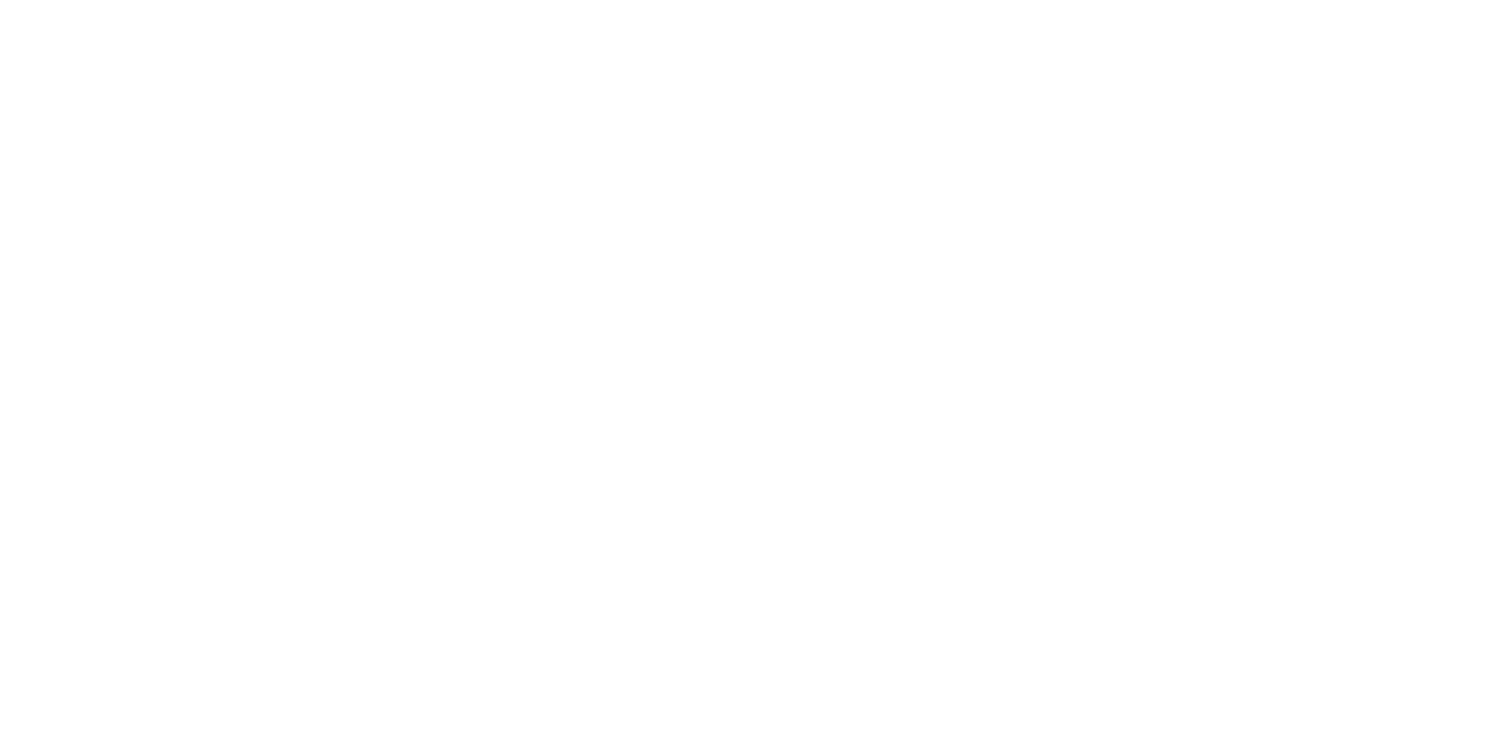 scroll, scrollTop: 0, scrollLeft: 0, axis: both 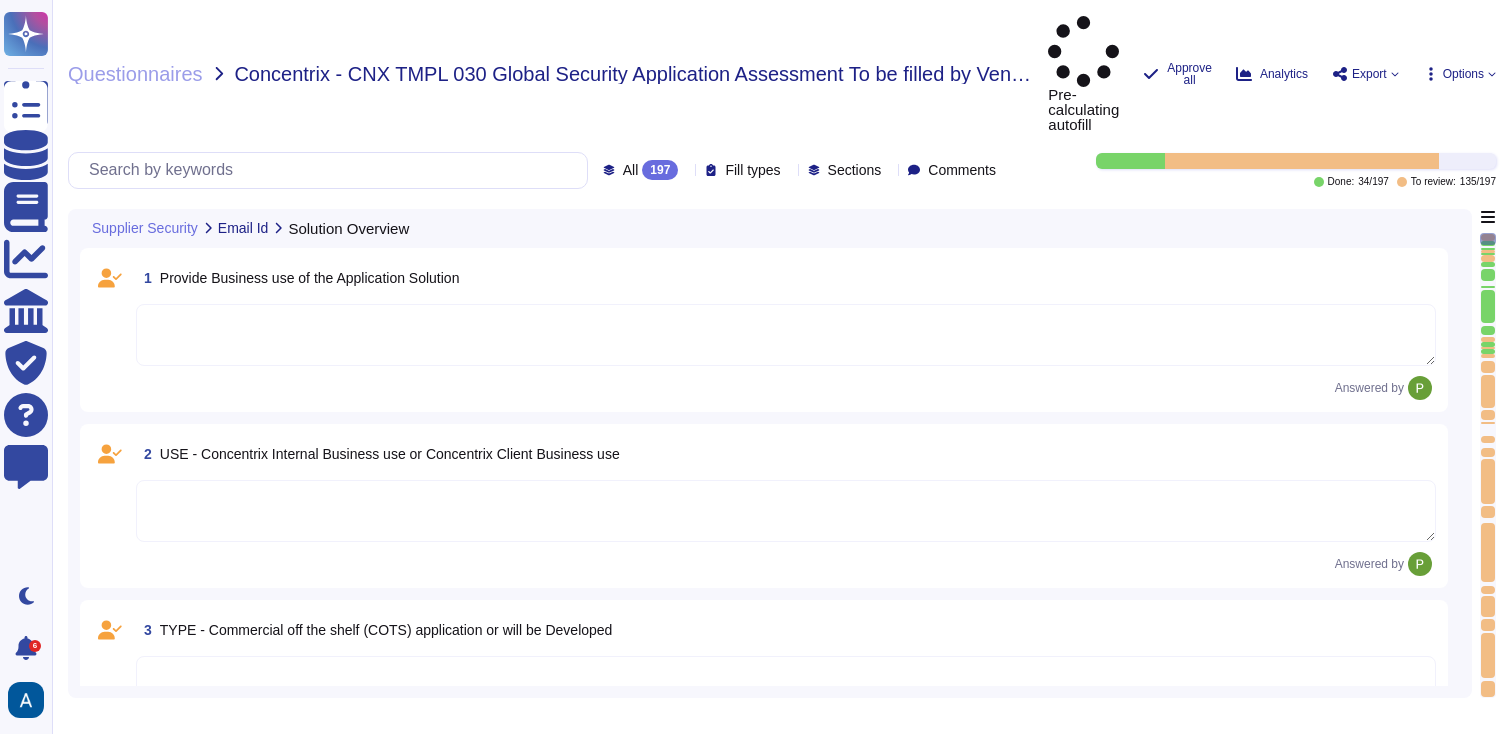 type on "3. Vendor developed and owned application." 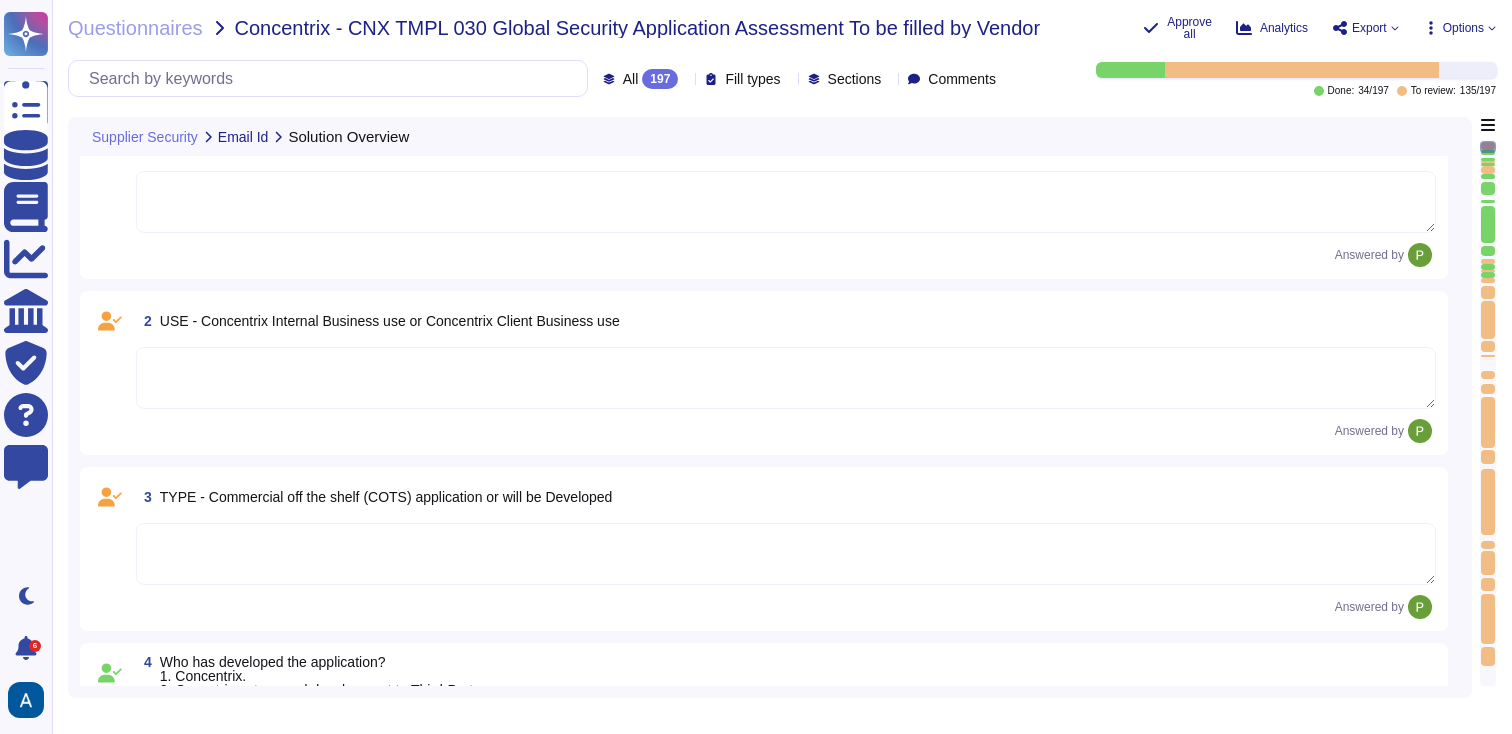 type on "1. Through Web." 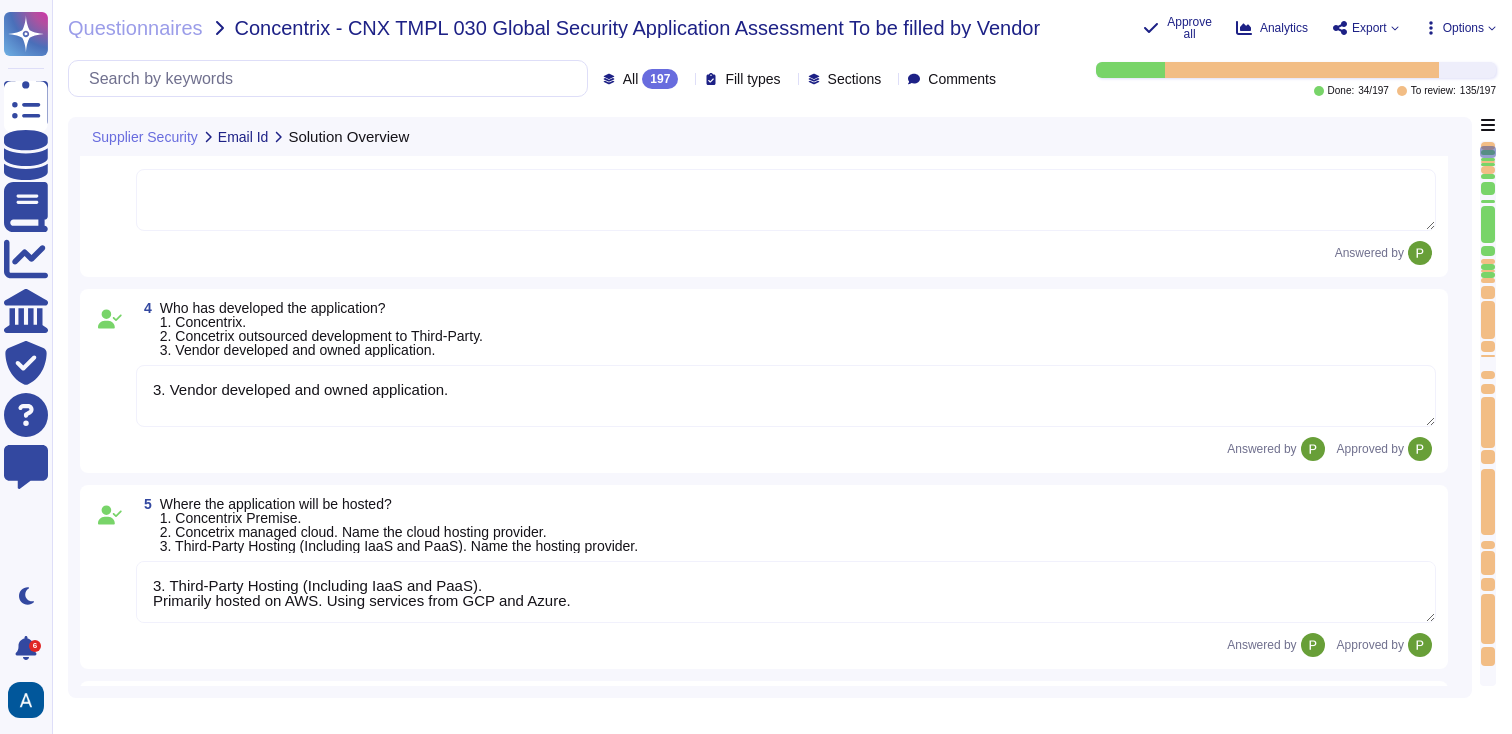 type on "colossyan.com" 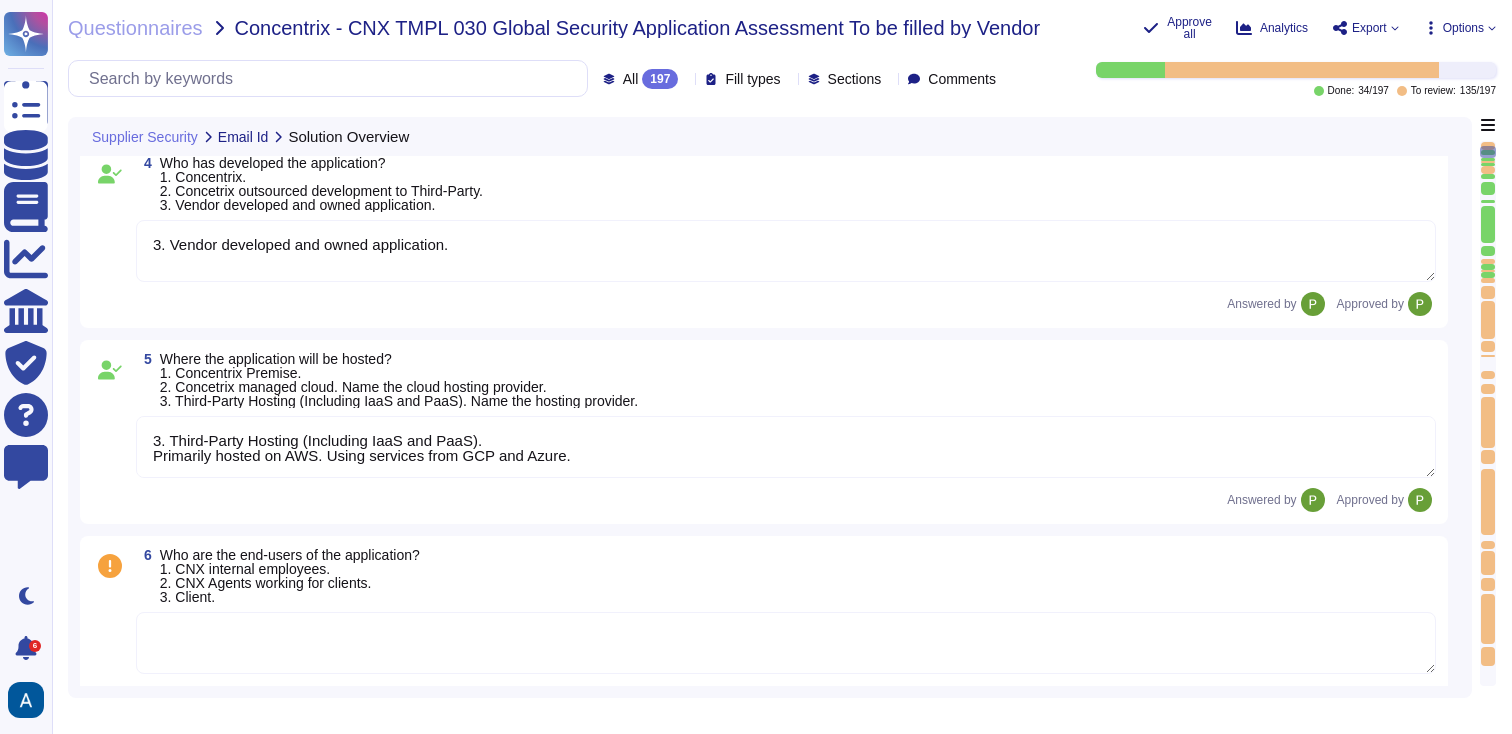 type on "3. Through open public internet." 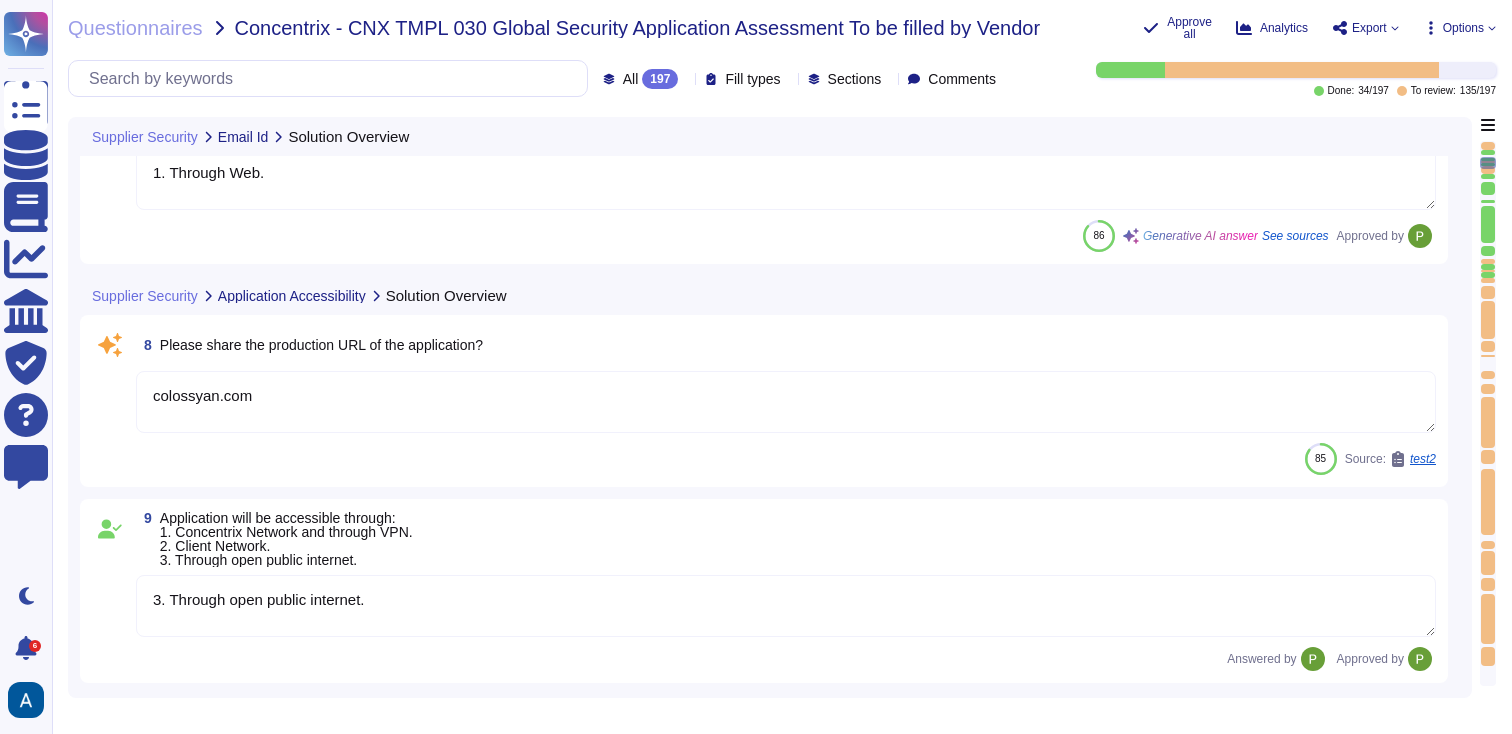 scroll, scrollTop: 1146, scrollLeft: 0, axis: vertical 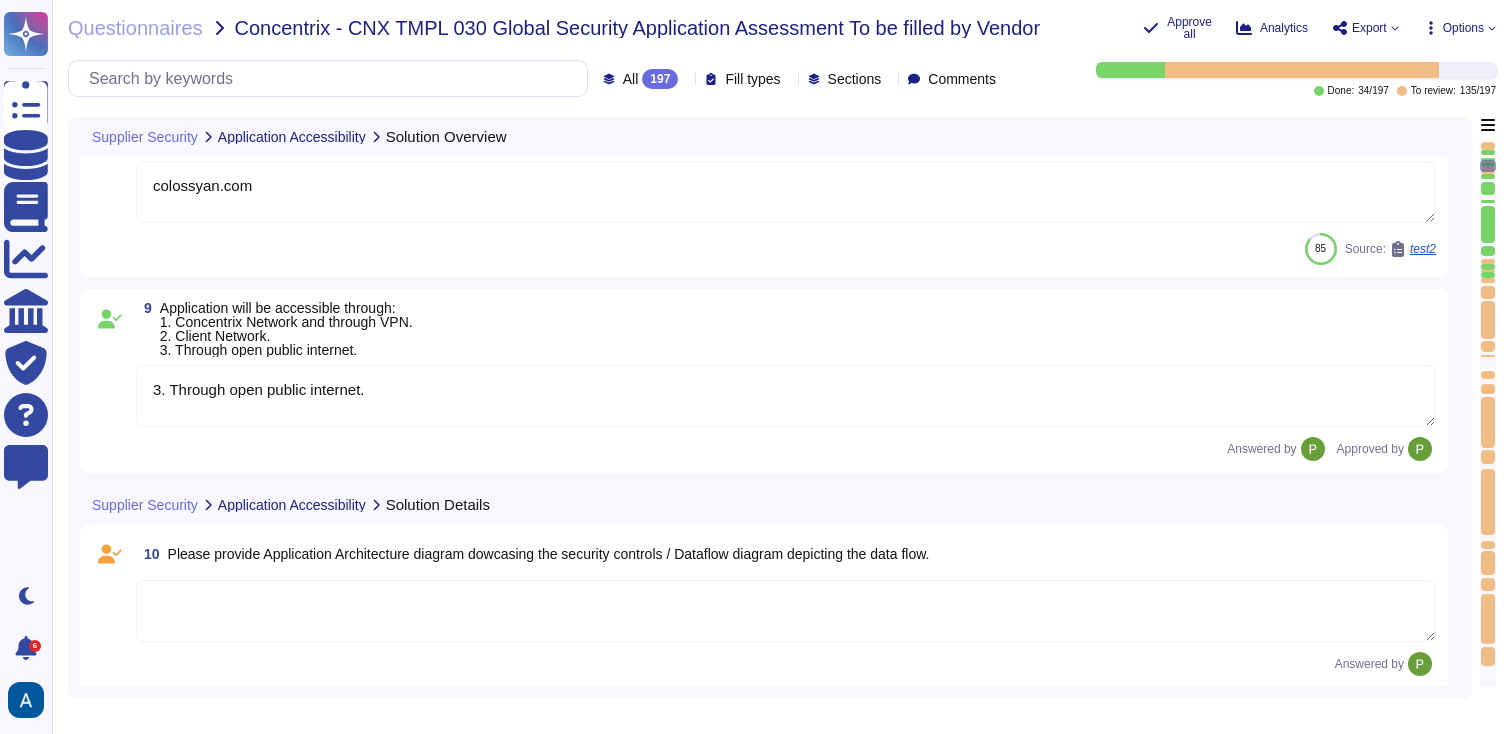 type on "Yes, we have a comprehensive Information Security Policy that governs our services. This policy is reviewed and updated annually by the VP of Engineering, ensuring compliance with legal requirements and incorporating best practices." 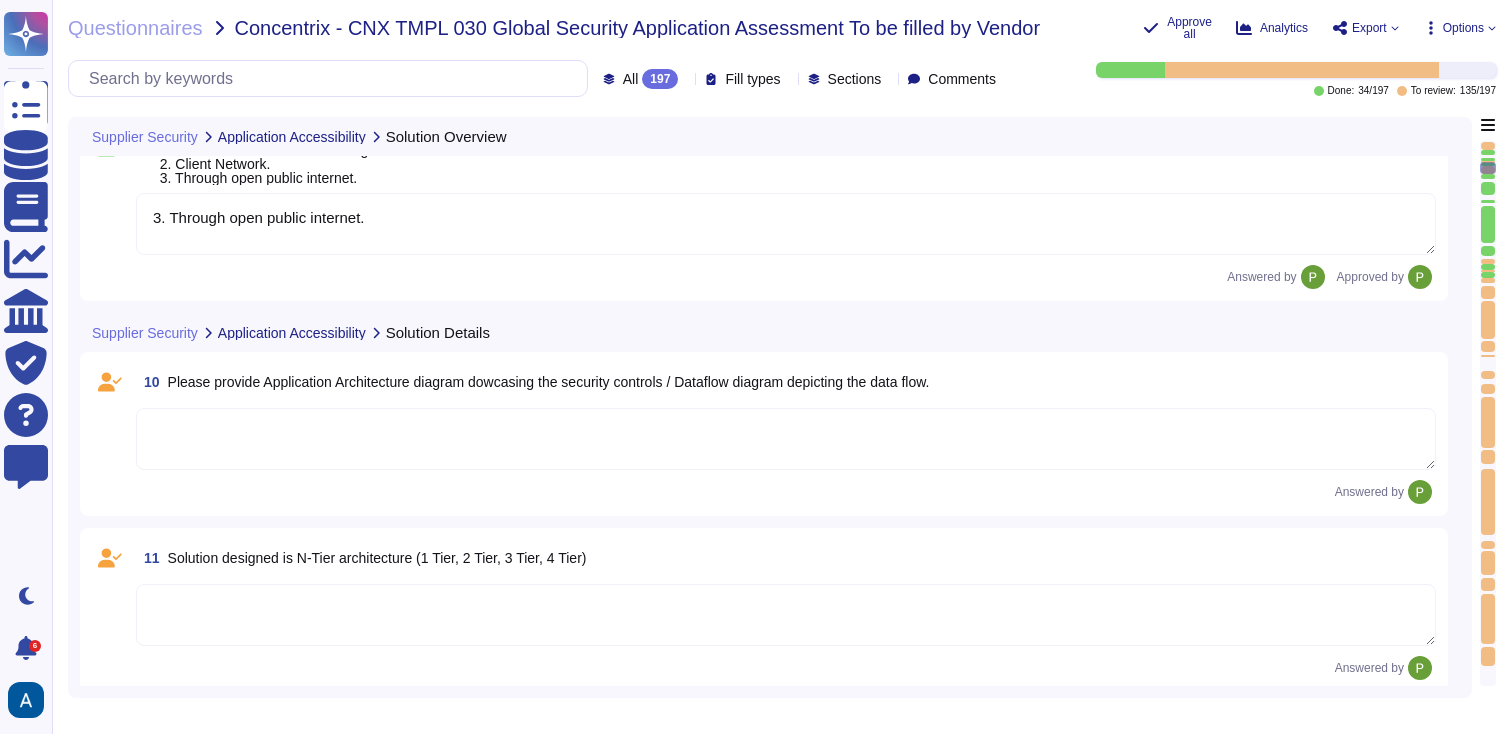 type on "The Security Team is the initial contact point with the VP of Engineering coordinating communication.
security@colossyan.com" 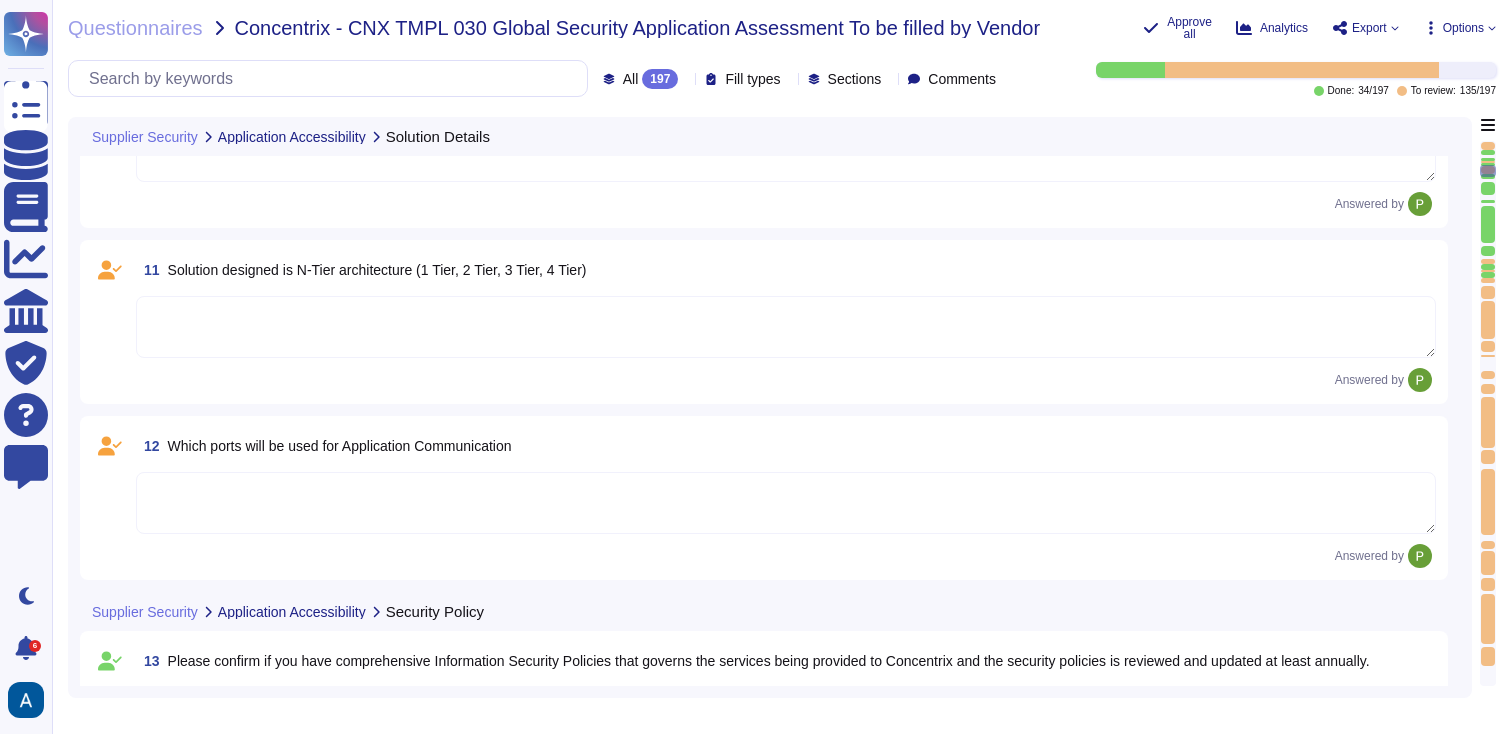 scroll, scrollTop: 1758, scrollLeft: 0, axis: vertical 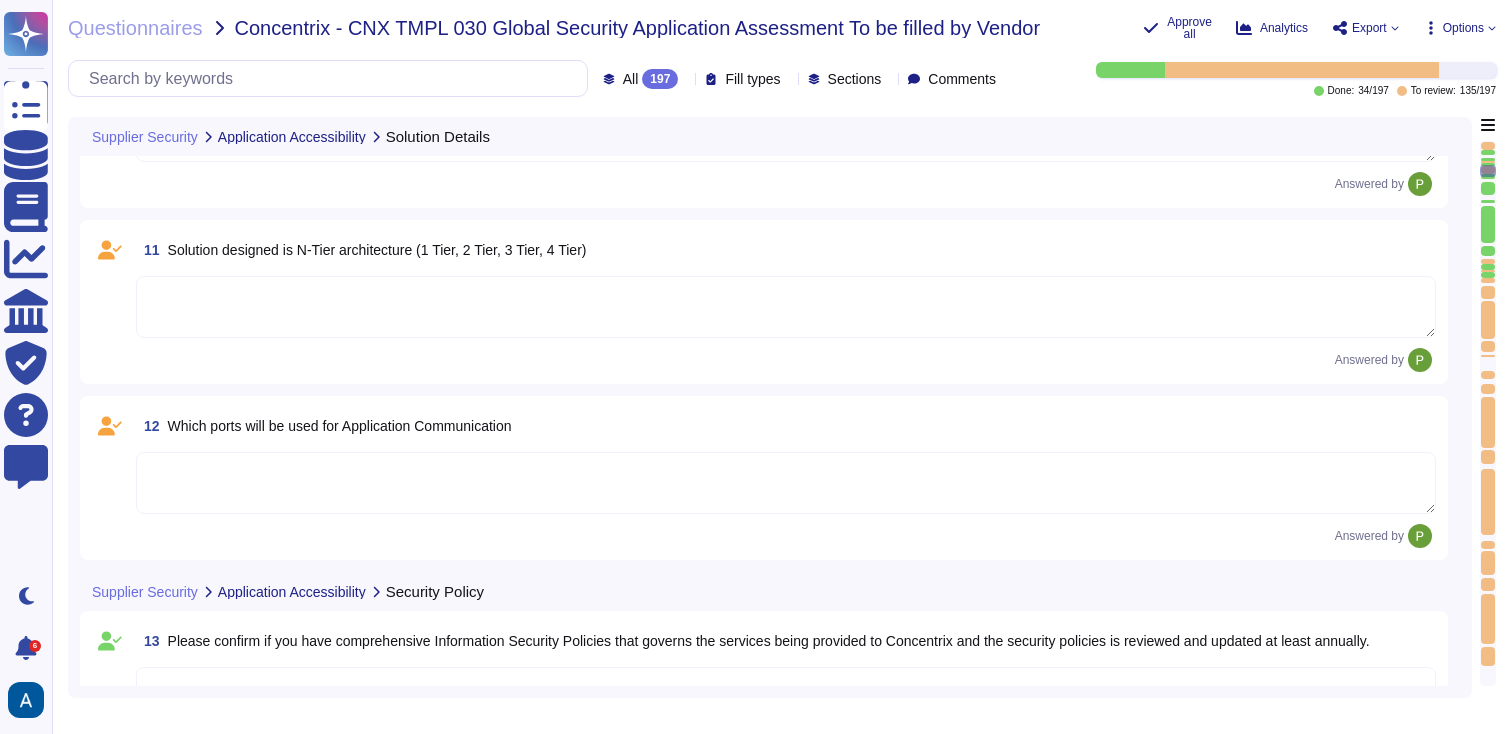 type on "Colossyan Inc manages the conformance of their suppliers with security requirements through the Third-Party Management Policy. For more details please see our Trust Center: https://security.colossyan.com/" 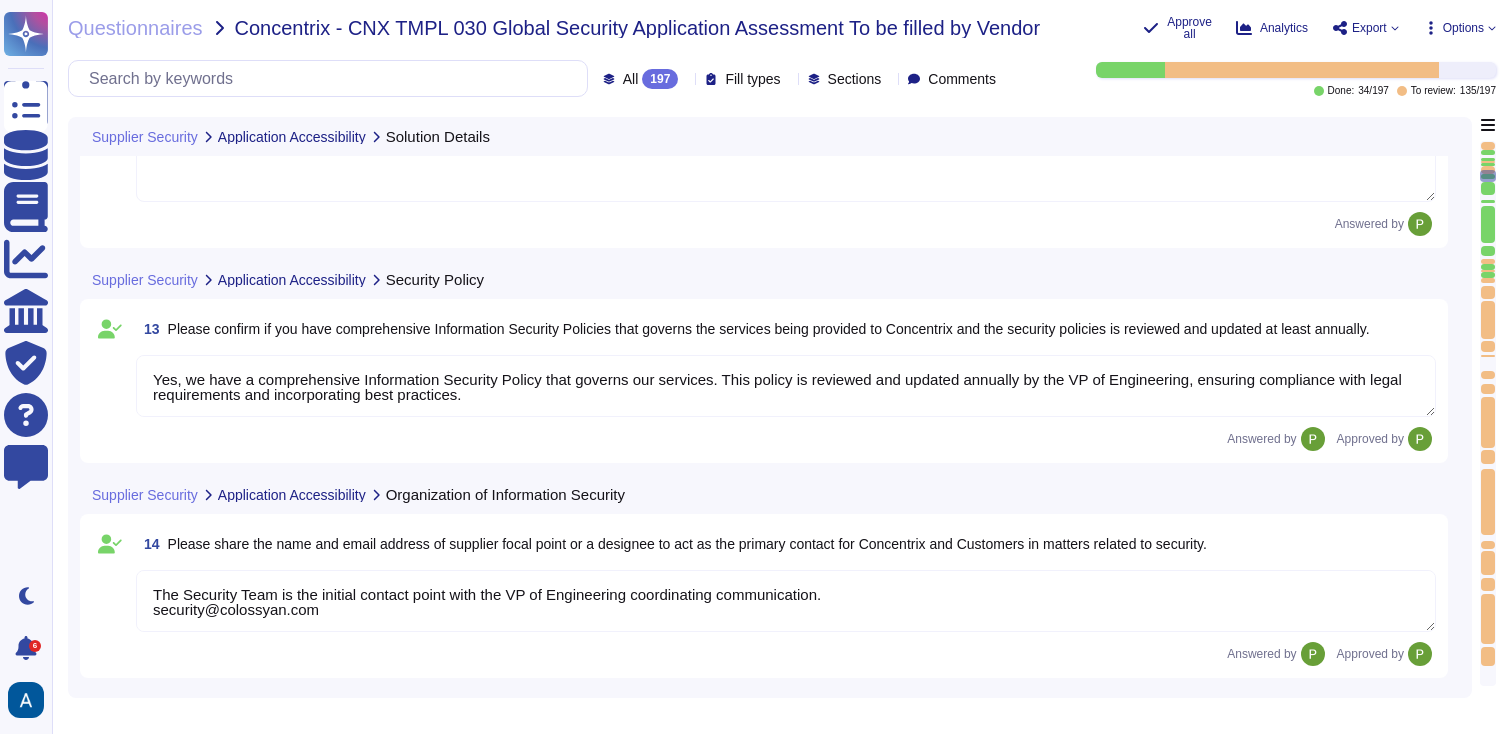 type on "Colossyan is a creative video generation tool. Users can chose to upload any kind of data to make a video out of. Due to this, classification of the data is difficult. But, technically, to operate Colossyan, all we need is an email address, and optionally a name and a profile picture. We treat all uploaded customer data as confidential." 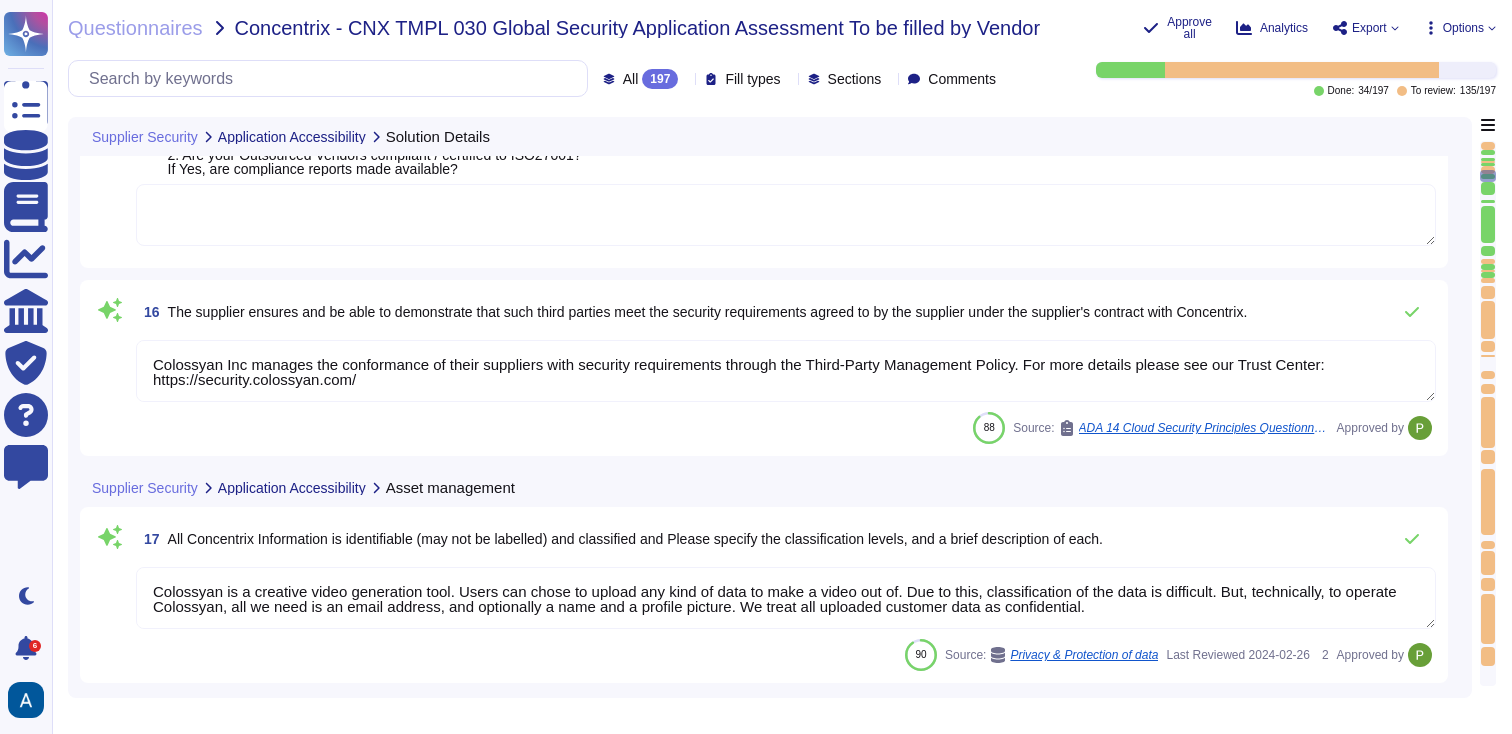 scroll, scrollTop: 2886, scrollLeft: 0, axis: vertical 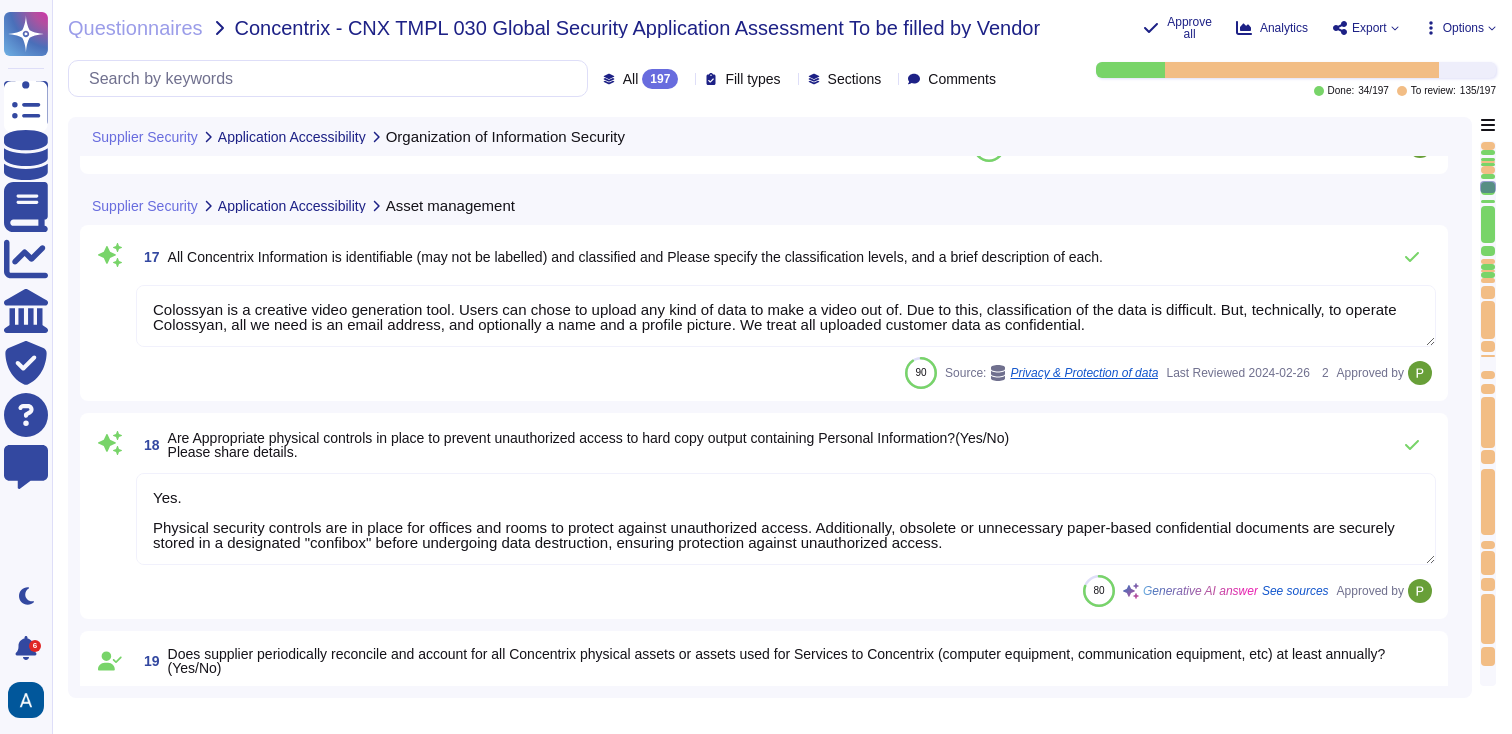 type on "Yes.
Physical security controls are in place for offices and rooms to protect against unauthorized access. Additionally, obsolete or unnecessary paper-based confidential documents are securely stored in a designated "confibox" before undergoing data destruction, ensuring protection against unauthorized access." 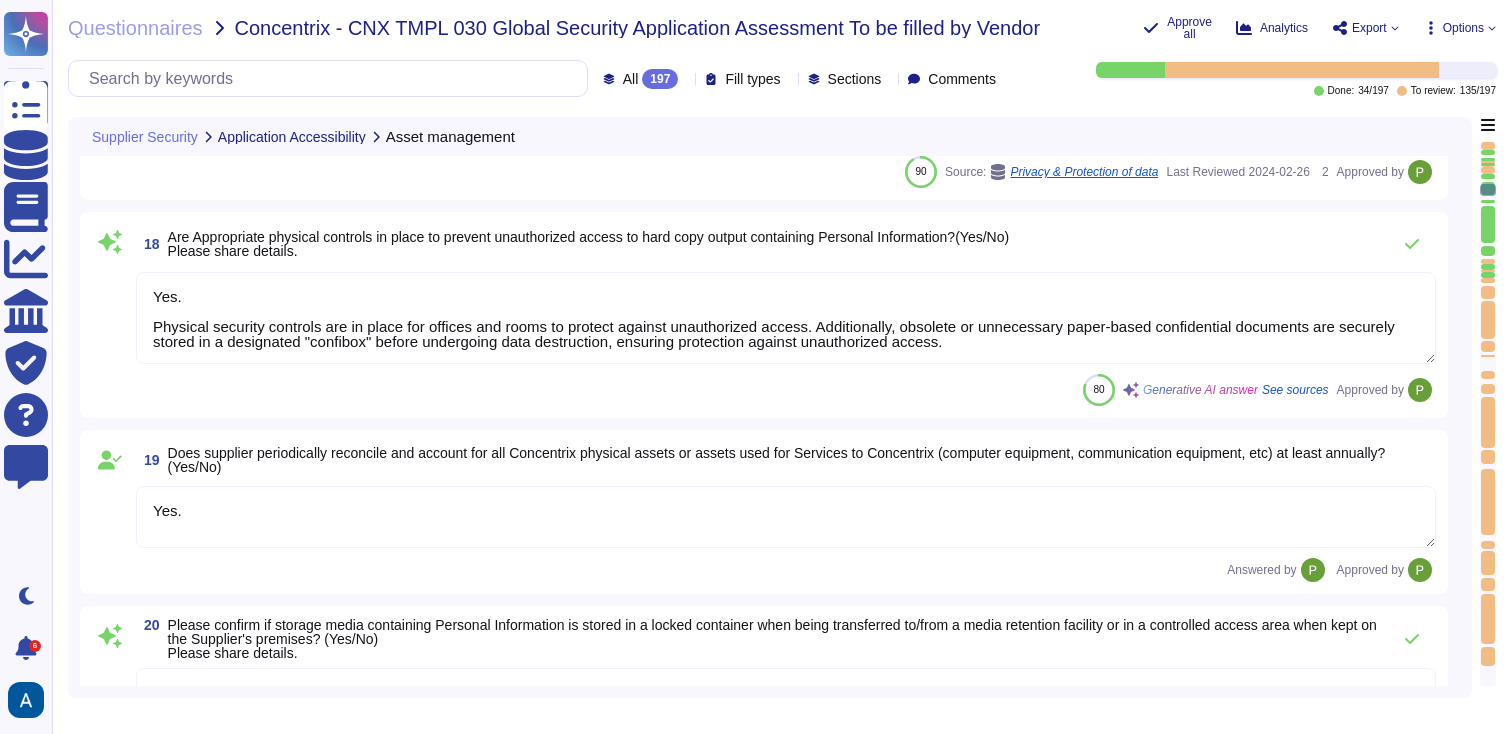 type on "Yes, we maintain an inventory of assets, including hardware and software, and assign ownership to specific individuals or groups within Colossyan Inc. This inventory includes assets associated with information and information processing facilities that store, process, or transmit classified information. We review our risks and compliance annually, which includes our approach to data management and security." 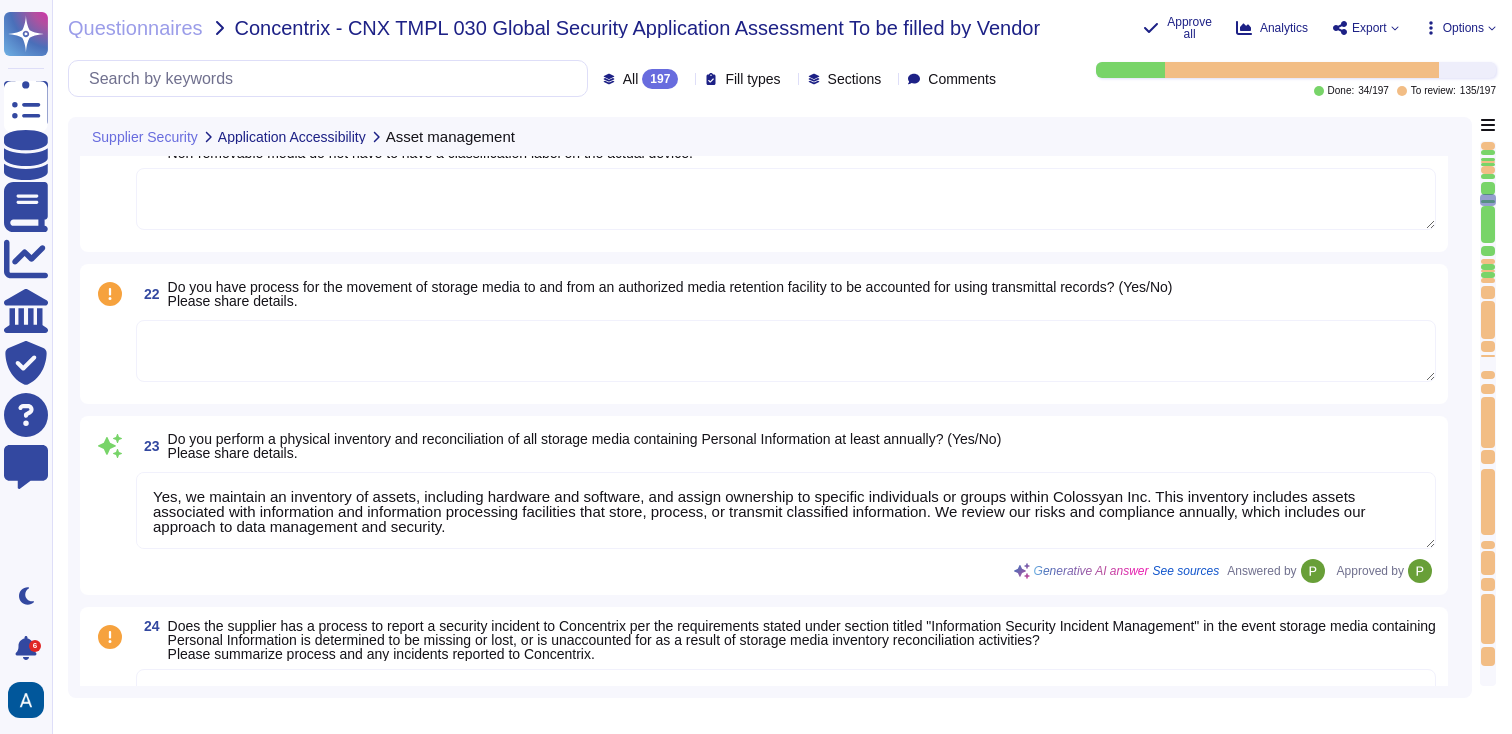 type on "We separate customer data, including Concentrix data, from other customers' data through a multi-tenant architecture that allocates each customer their own segregated space within our system. This segregation ensures that each organization's data remains completely isolated from other customers' data. We maintain strict logical separation between customer environments, ensuring that data is accessible only to authorized personnel and remains confidential at all times. Additionally, we do not share the same database instance between customers, and we have specific controls in place to prevent any customer from accessing another customer’s data. This commitment to data privacy and security is further supported by our use of encryption, with encryption keys managed by AWS and a level of AES-256 encryption in place." 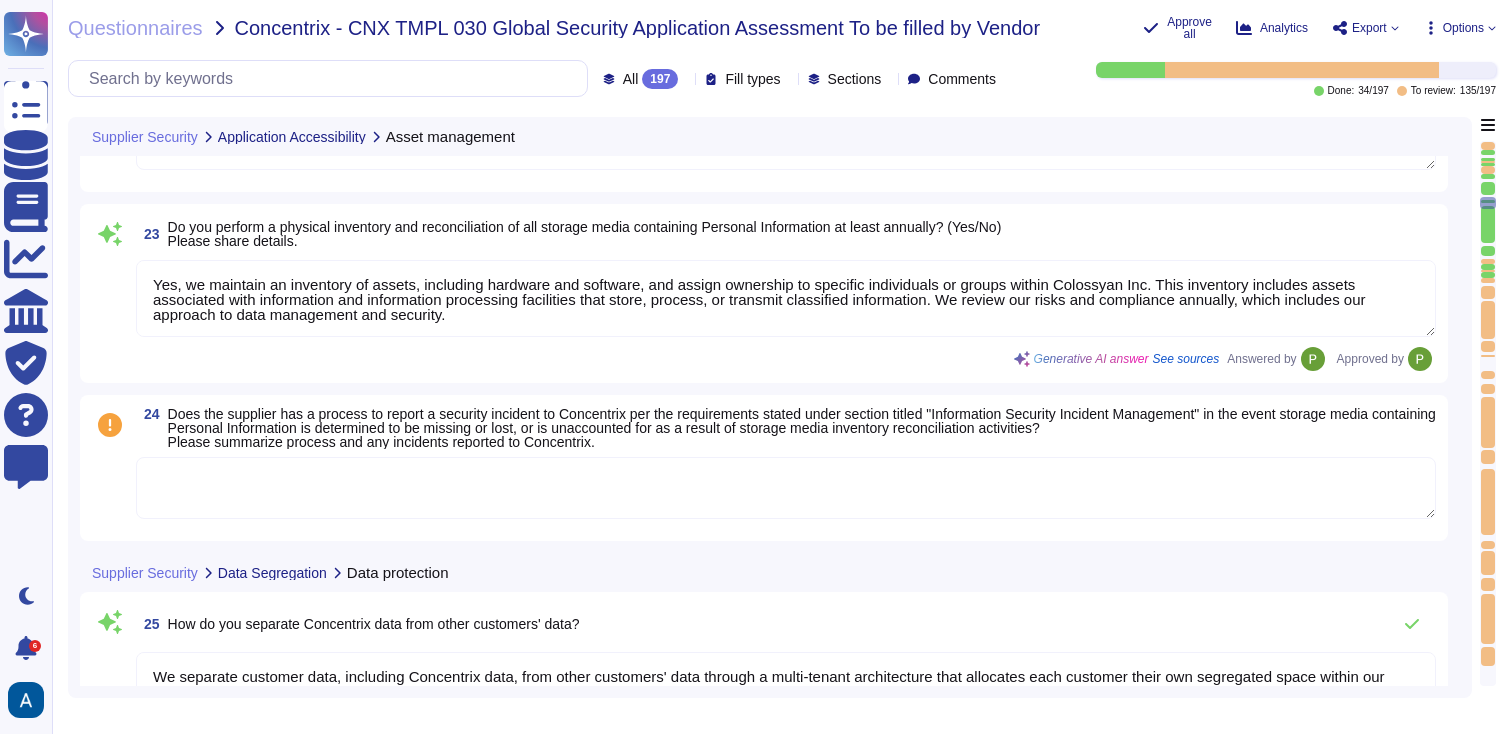 type on "The databases used for data storage are DynamoDB and Postgres." 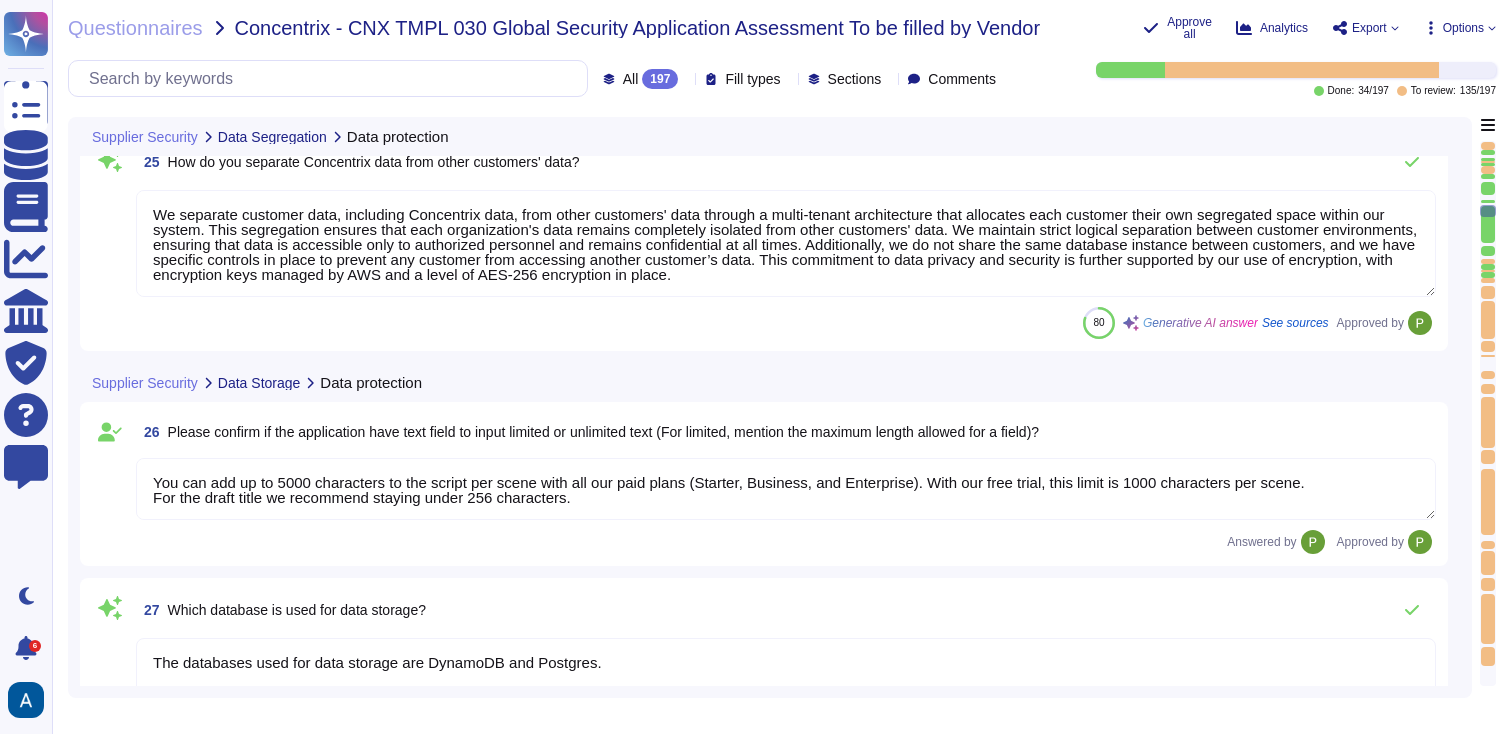 type on "The personal information attributes (PII) that will be processed or available in the application include an email address, and optionally, a name and a profile picture. All uploaded or generated data on the platform is considered private data." 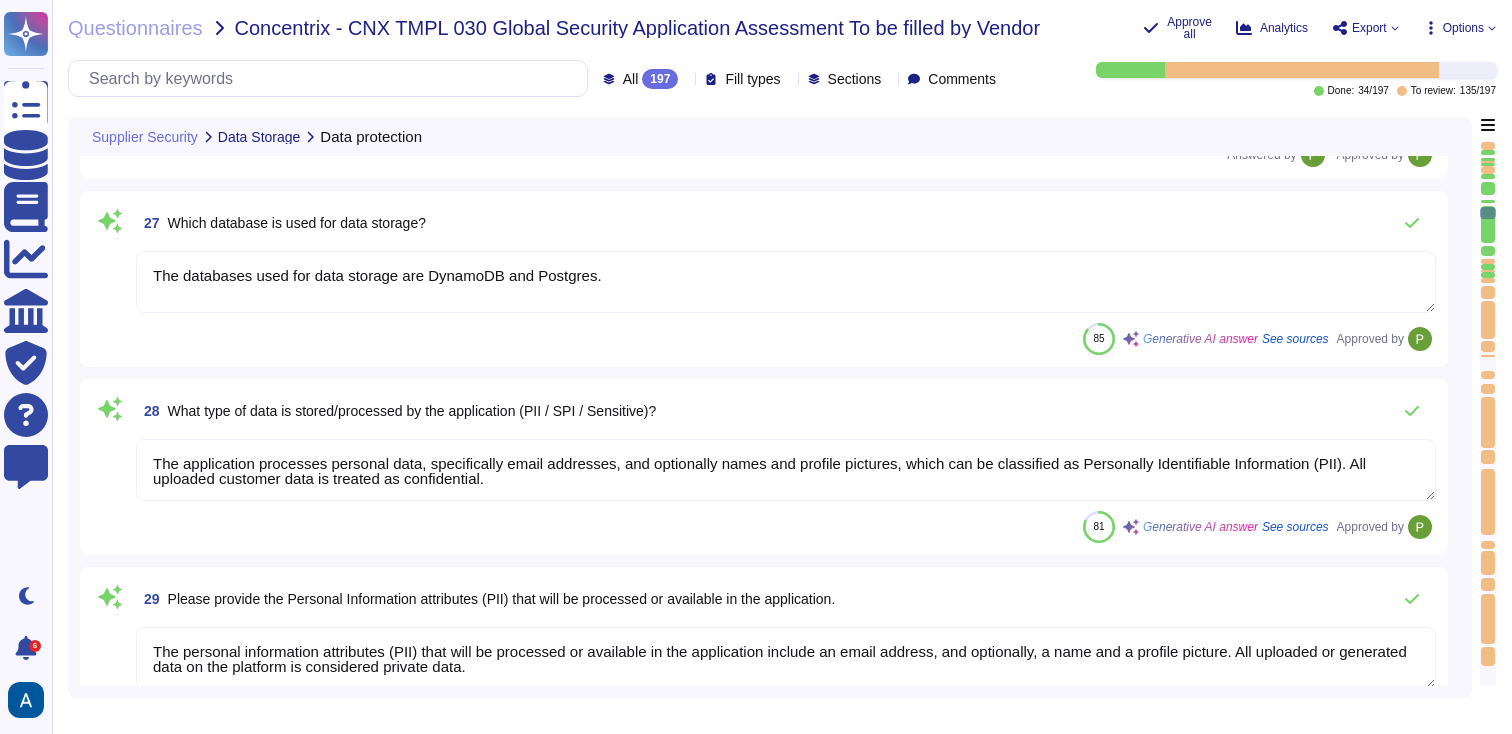 type on "No." 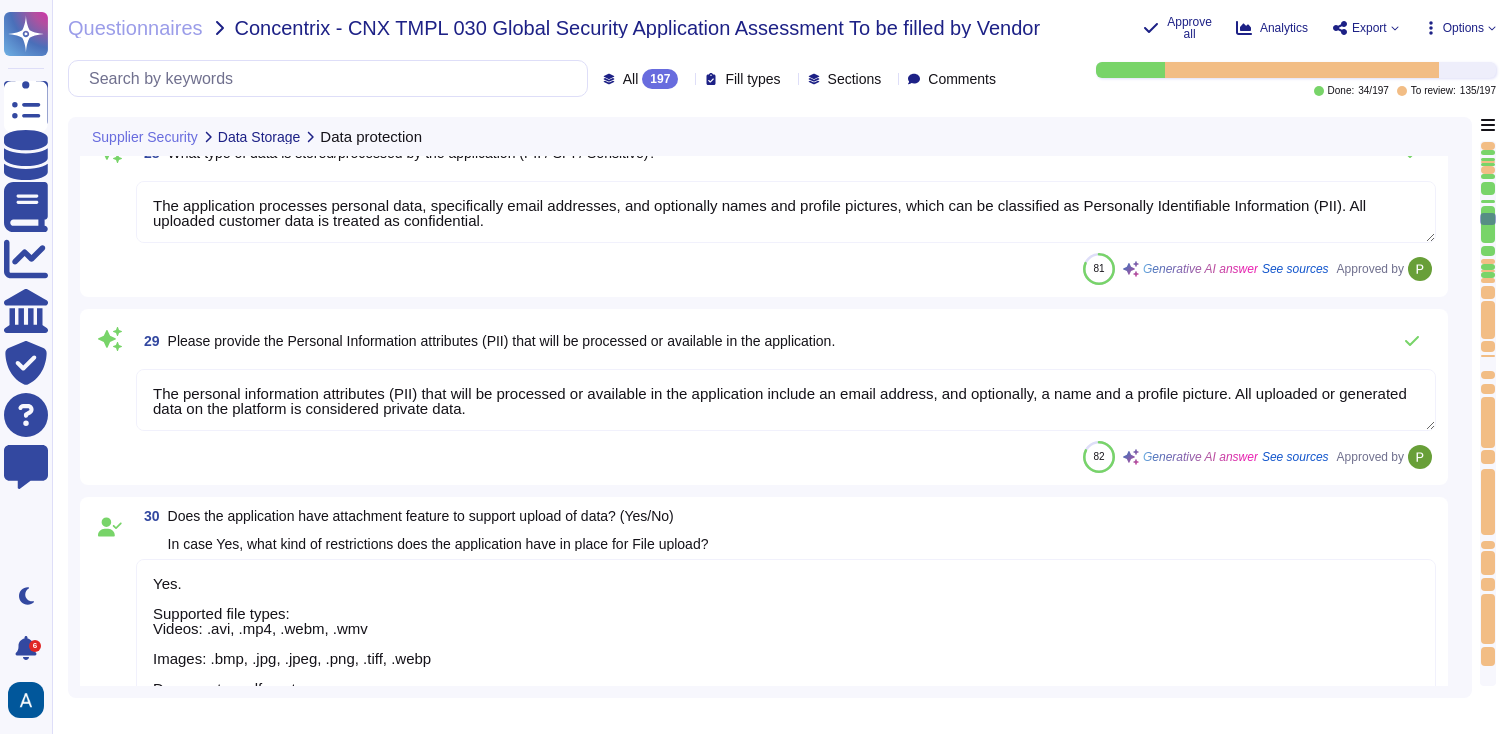 type on "No." 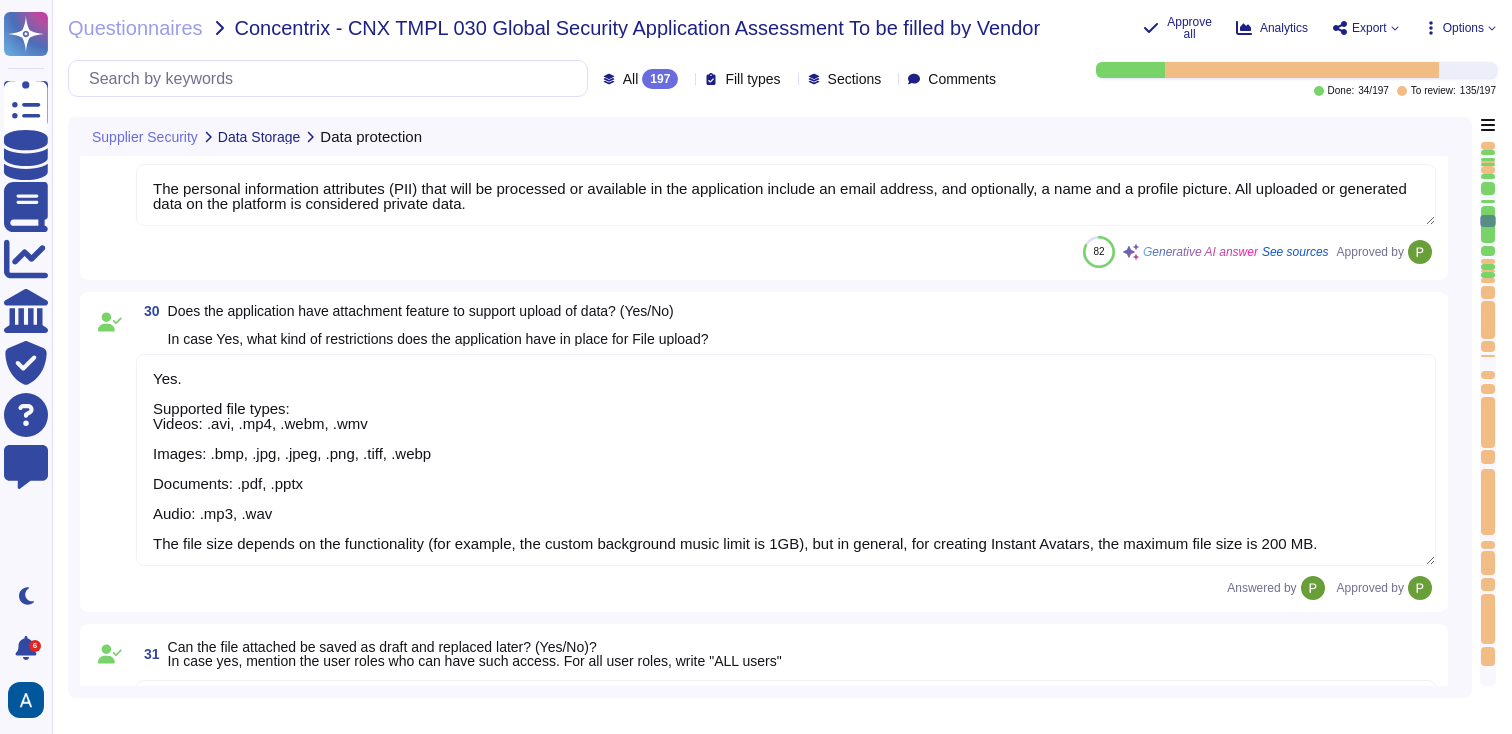 type on "Yes" 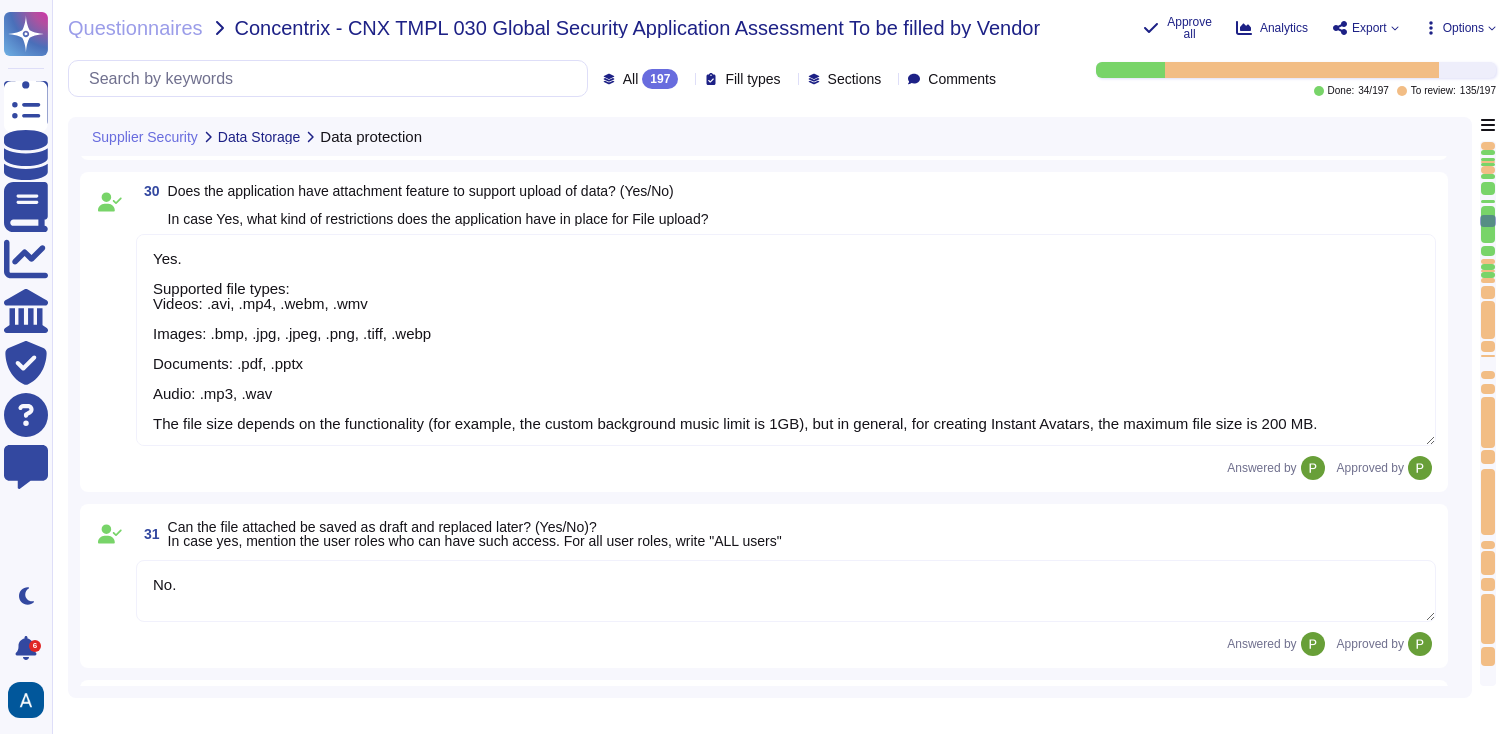 scroll, scrollTop: 5319, scrollLeft: 0, axis: vertical 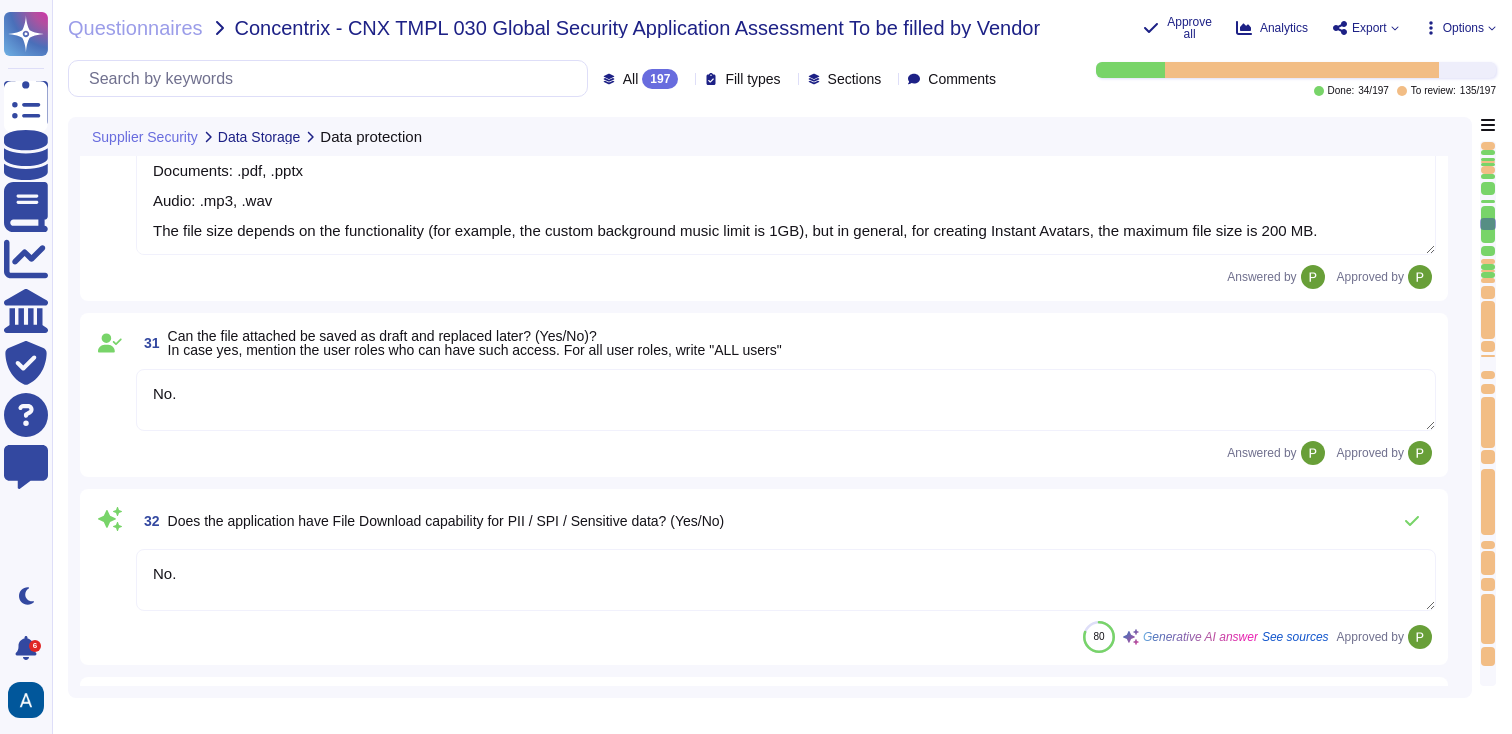 type on "All customer data stored in the solution, including databases, is encrypted at rest using AES-256 encryption, which indicates that the encryption is applied at the database level." 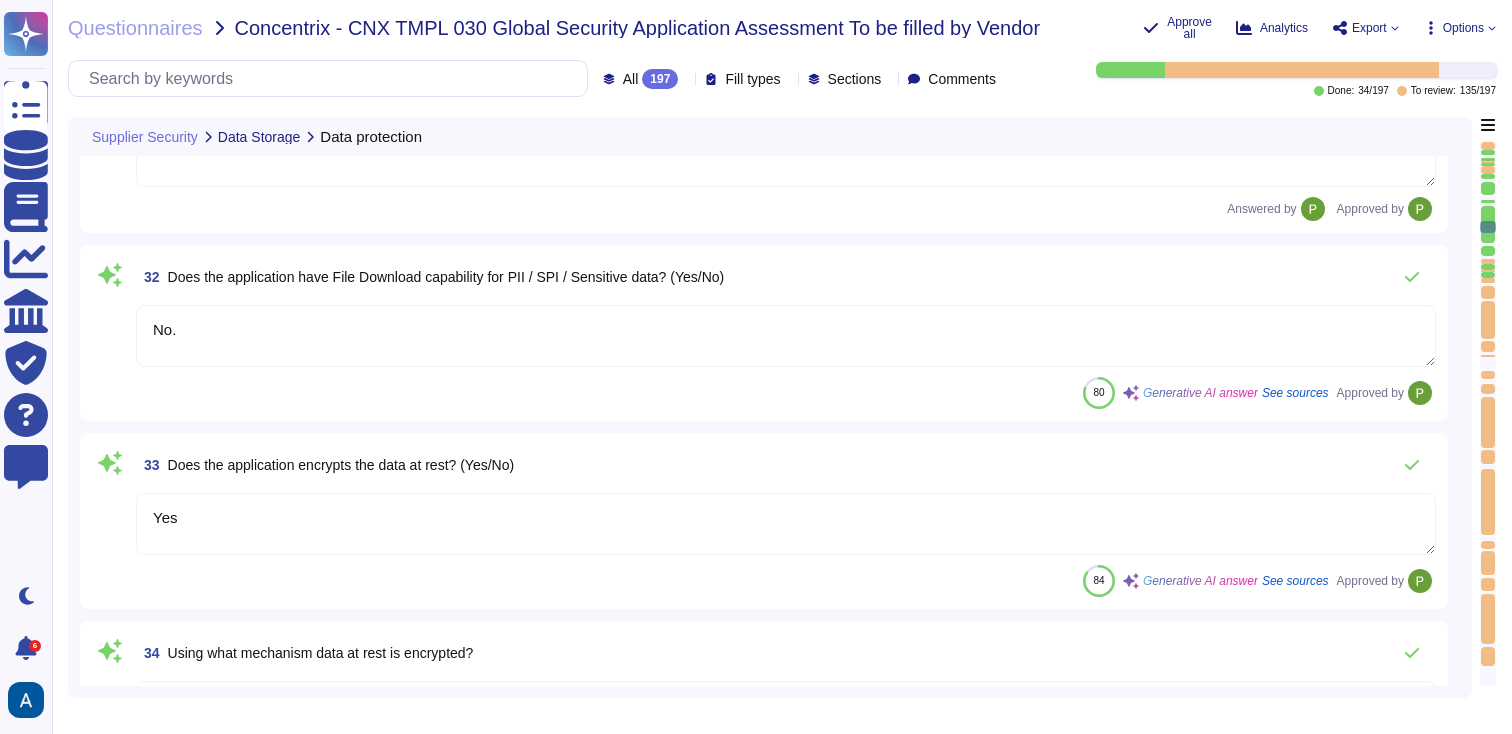 type on "Encryption is managed by AWS, and all customer data is encrypted at rest using AES-256 encryption. The application utilizes AWS-managed keys, and encryption is also applied in transit using TLS 1.3 with AES-256. Therefore, encryption is provided through AWS rather than directly by the application or the operating system." 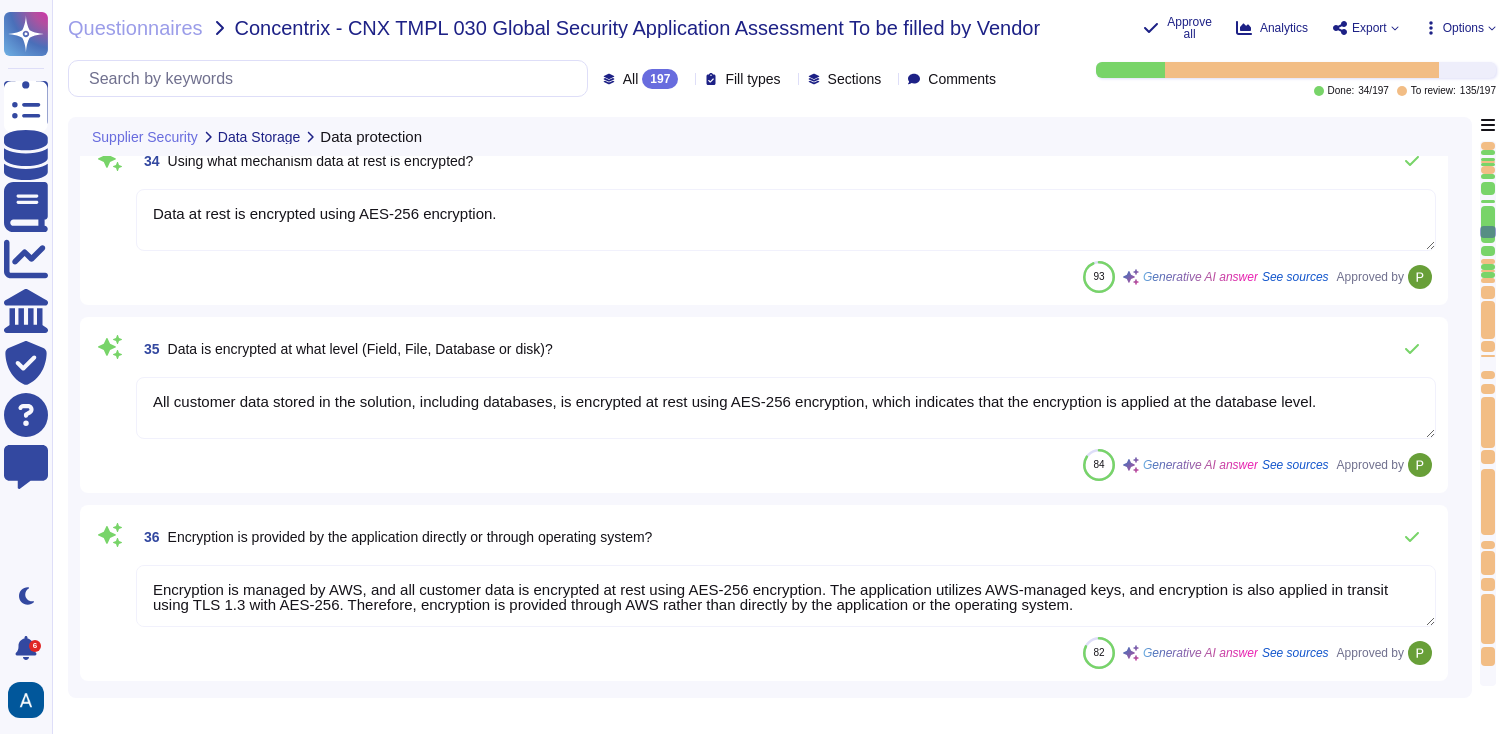 type on "Data is stored on the storage media until it is no longer needed, and any information classified as Confidential or containing Personal Data must undergo proper and permanent destruction upon the expiration of the retention period or when deemed no longer necessary. The company retention period is determined by each department, and if not explicitly outlined by applicable laws or contractual obligations, it remains subject to the default retention periods dictated by law. Additionally, backups are retained for a month." 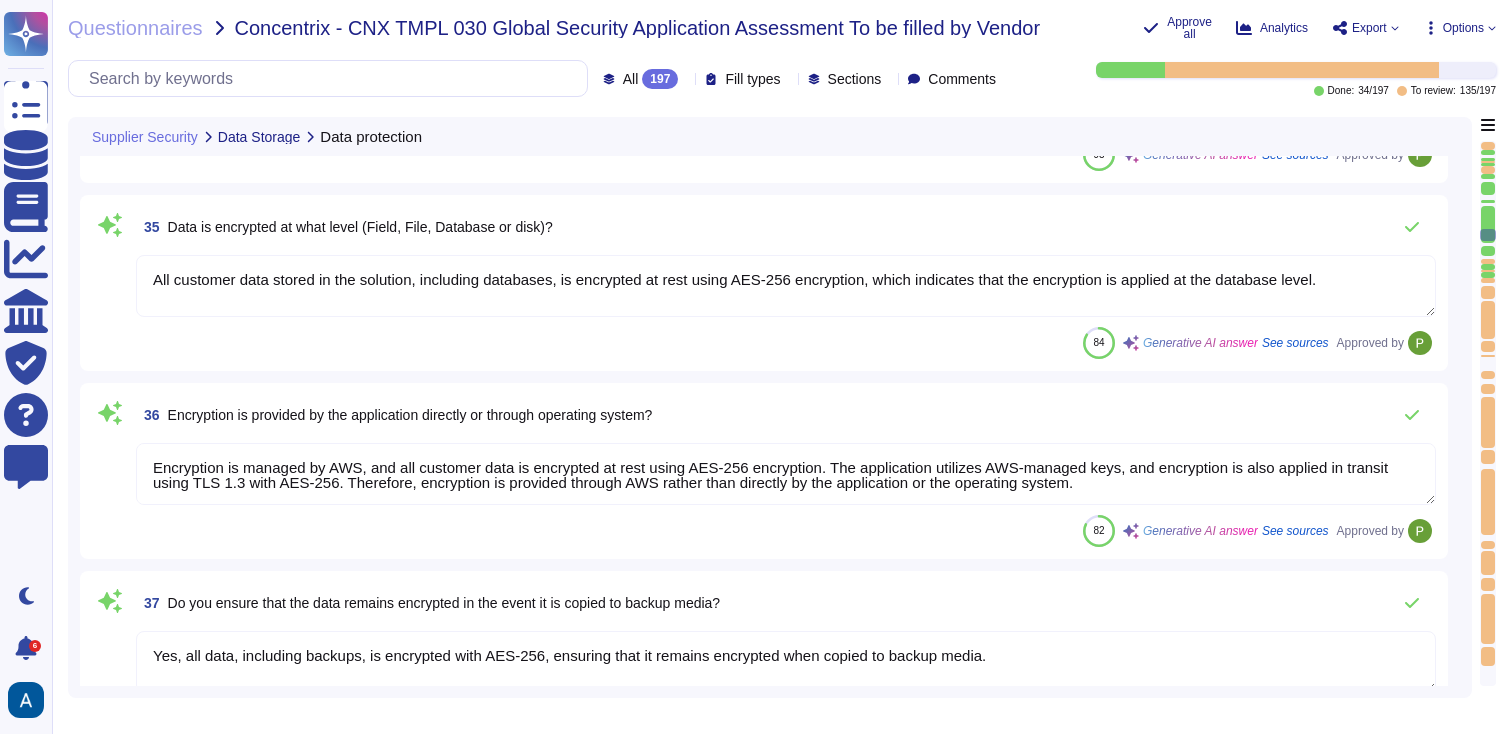 type on "Yes. Owner, Admin, Editor." 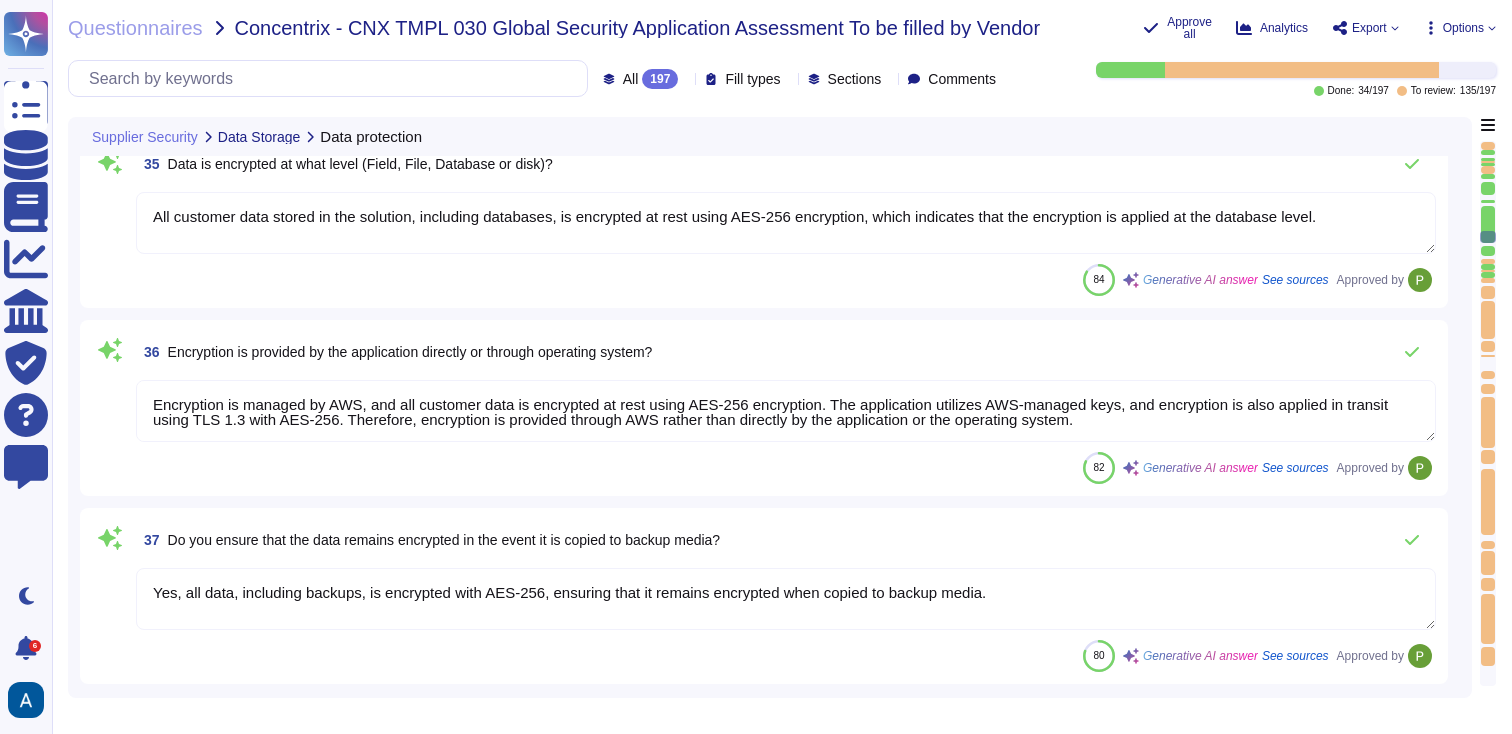 type on "Colossyan cloud service provider is AWS
Data center is located in Frankfurt, Germany (eu-central-1).
DR location of the hosting: EU, London (eu-west-2)" 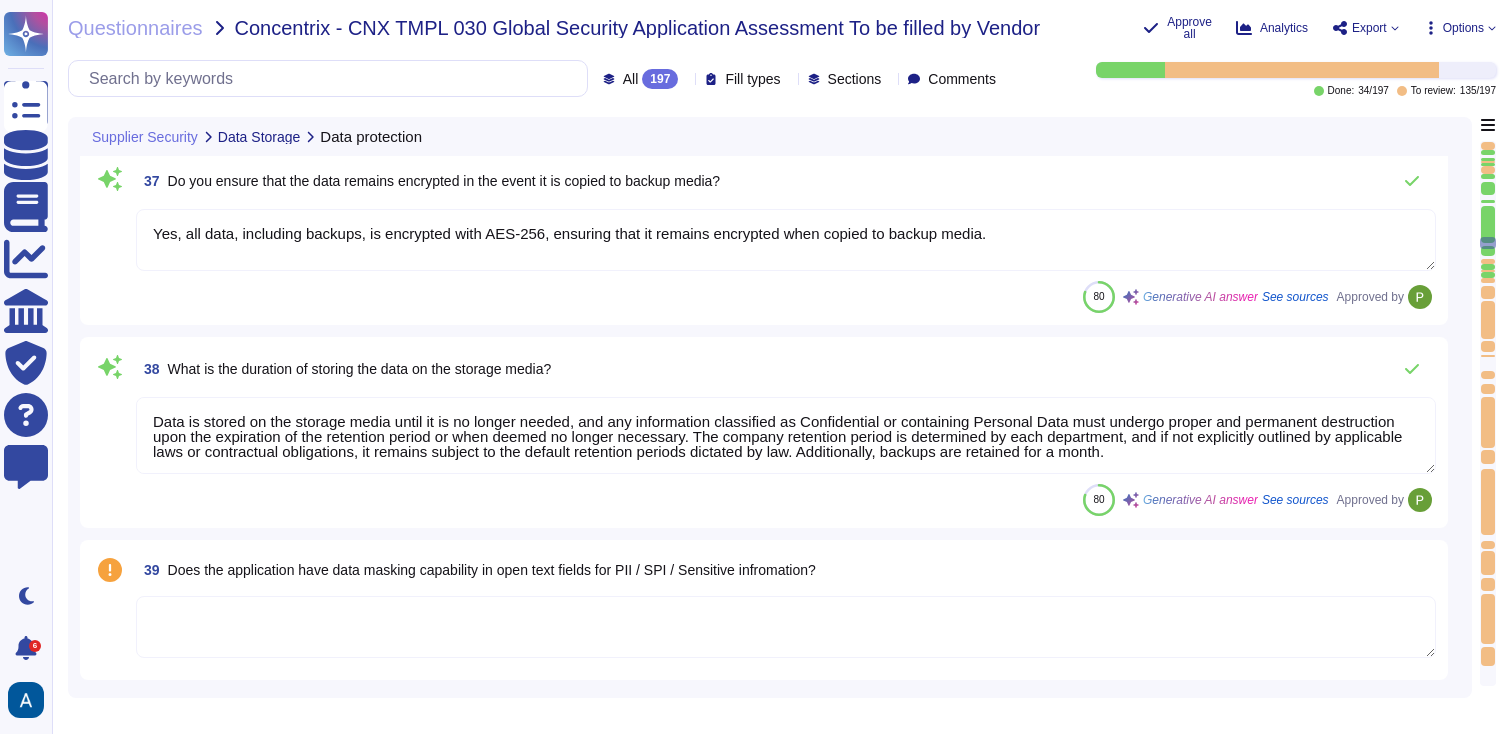 type on "Yes. The data is encrypted in transit using TLS 1.3, and we only communicate information through HTTPS with external third parties." 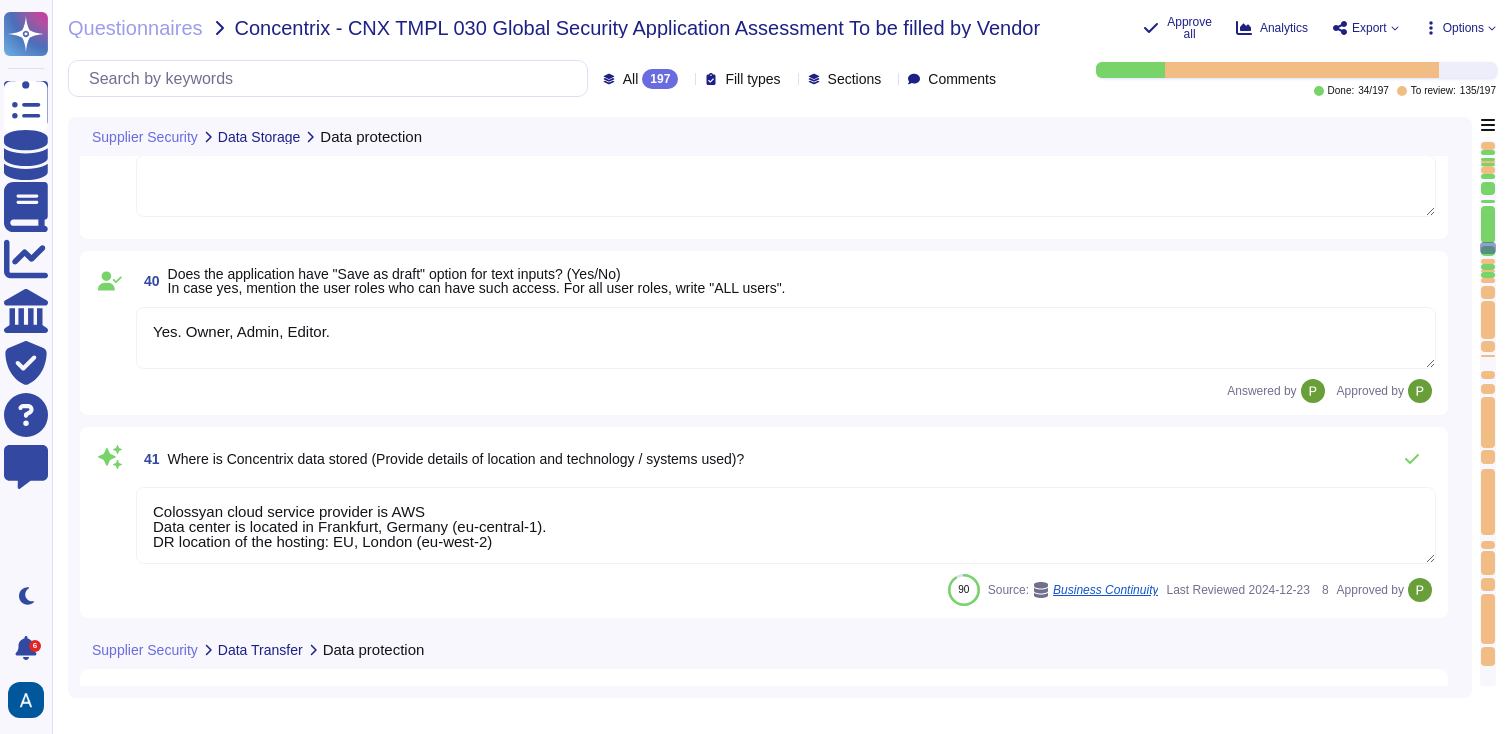 type on "Yes, we can ensure that all your data is erased at the end of the service. The process involves the following steps:
1. Data Sanitization: All computing resources that stored or processed your data will be sanitized. This includes securely erasing the data prior to disposal or re-use using approved technology to ensure that the data is not recoverable.
2. Certificate of Destruction: For any devices that are destroyed by a third-party service, we will obtain a Certificate of Destruction (COD) to confirm that the data has been securely destroyed.
3. Compliance with Guidelines: The methods of destruction will adhere to the standards outlined in NIST Special Publication 800-688 Revision 1 "Guidelines for Media Sanitization," ensuring that all data, including any classified as Confidential or containing Personal Data, is permanently destroyed.
4. Secure Disposal: Company devices and media that stored or processed your data will be securely disposed of when no longer needed, following the established procedu..." 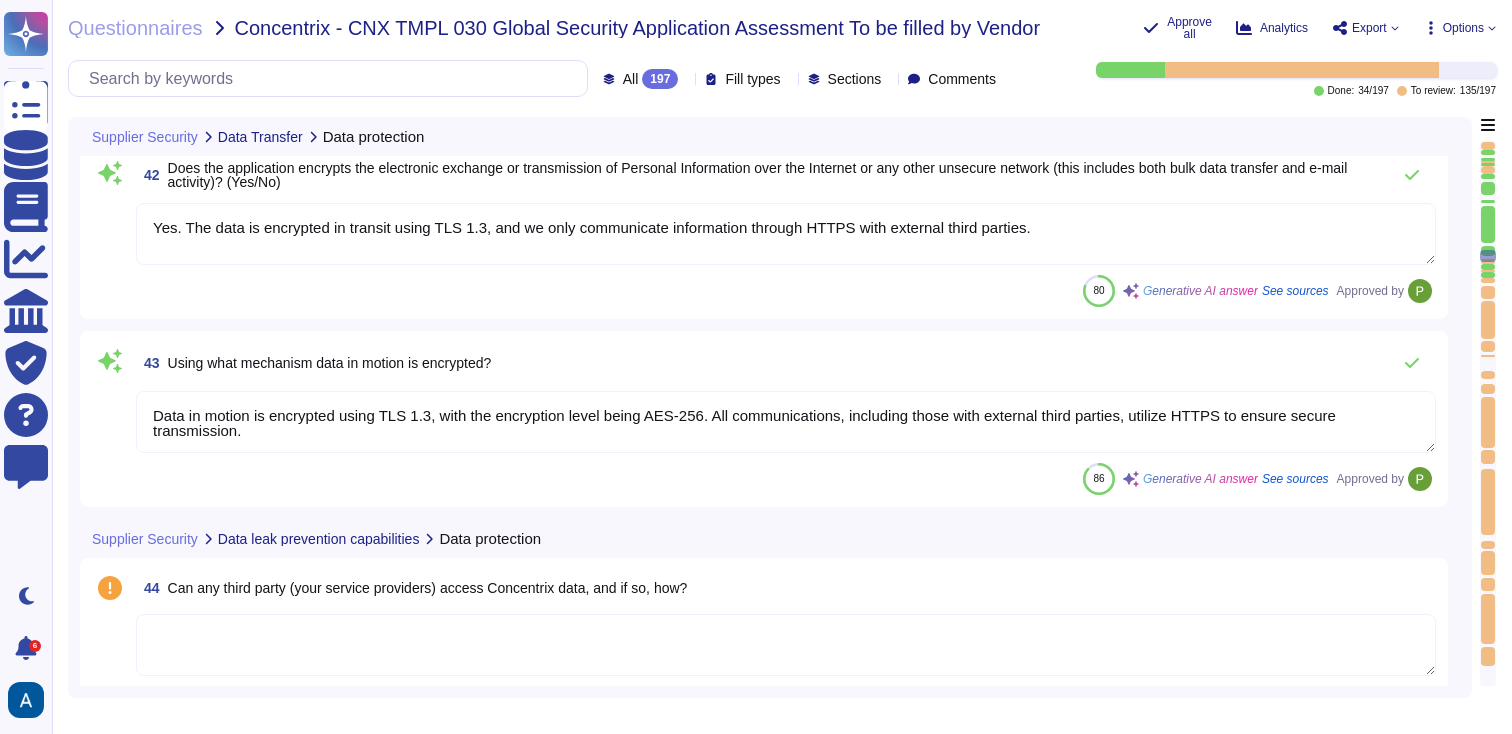 type on "Yes, the application has the capability to send emails based on customers' preferences. However, the context does not provide specific details on why it is required or how the data sent over the email will be monitored and secured." 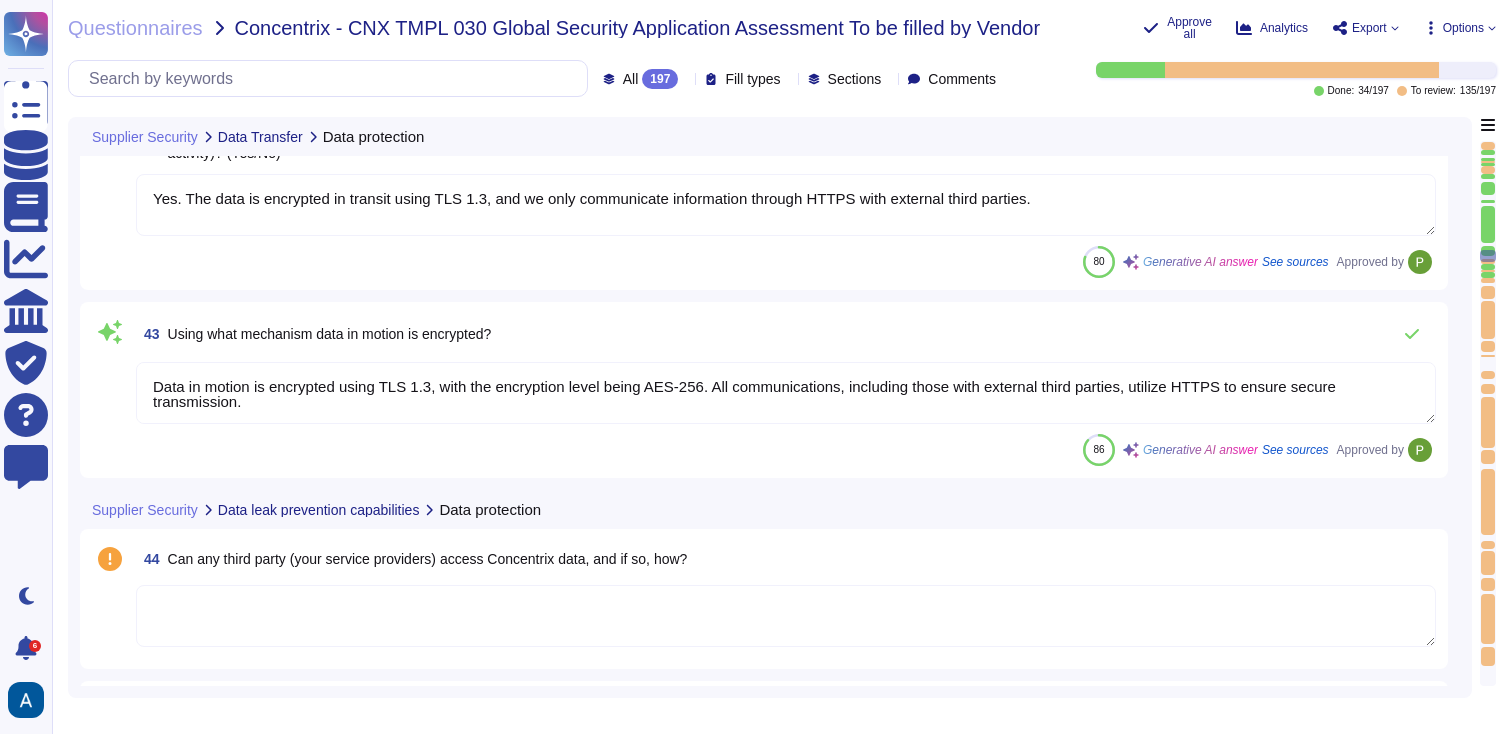 scroll, scrollTop: 7607, scrollLeft: 0, axis: vertical 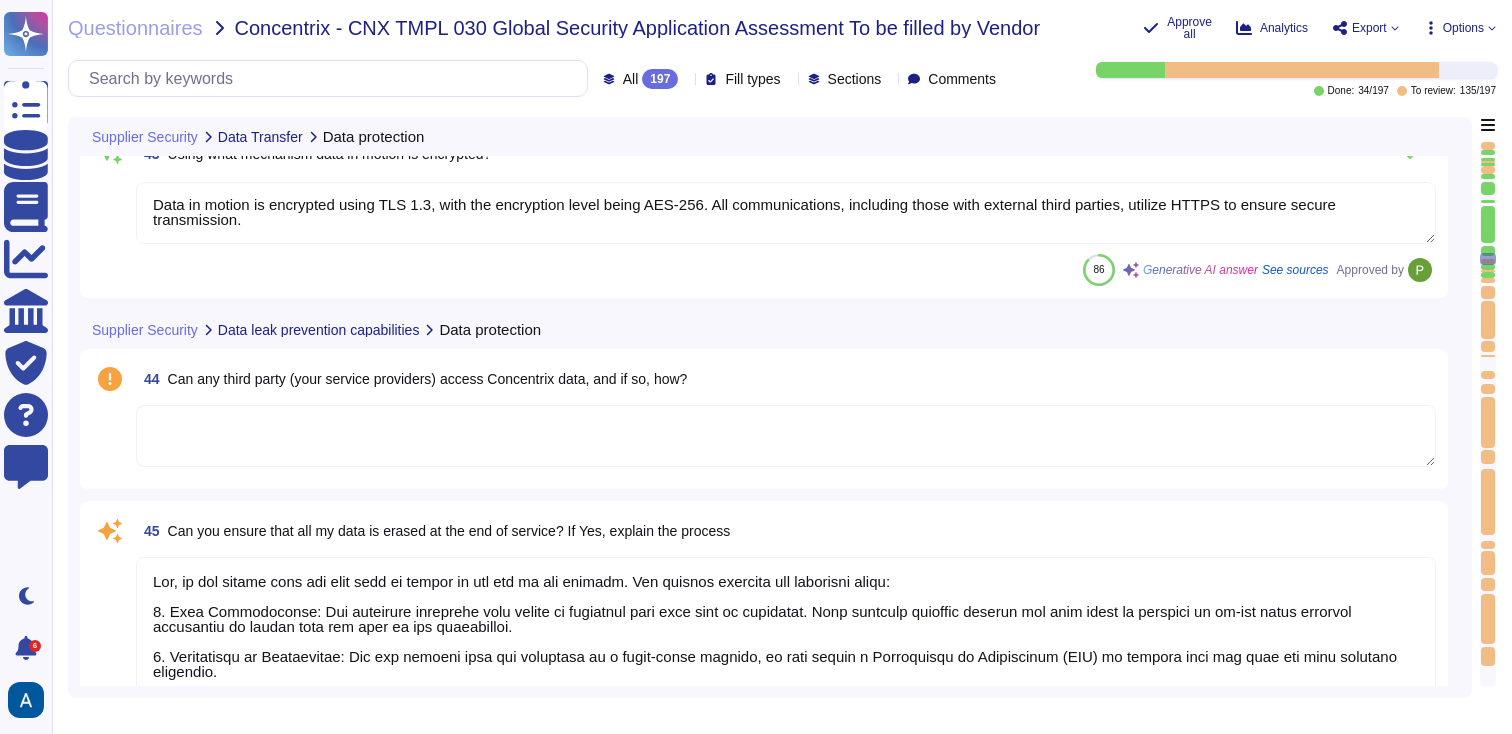 type on "No." 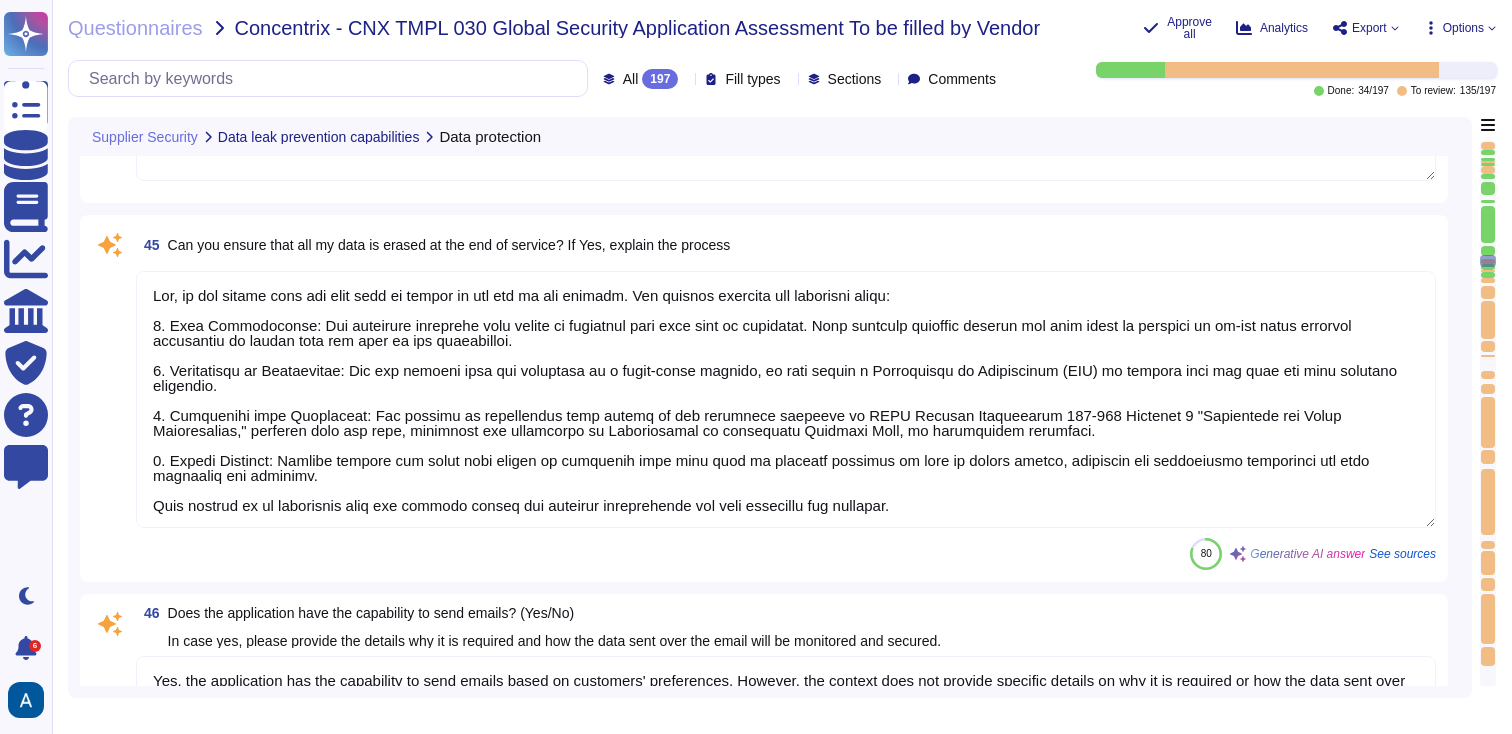 type on "Yes. The application requires that all personnel have a unique user identifier for system access. User credentials and passwords are not shared between multiple personnel, and user IDs shall not be re-used." 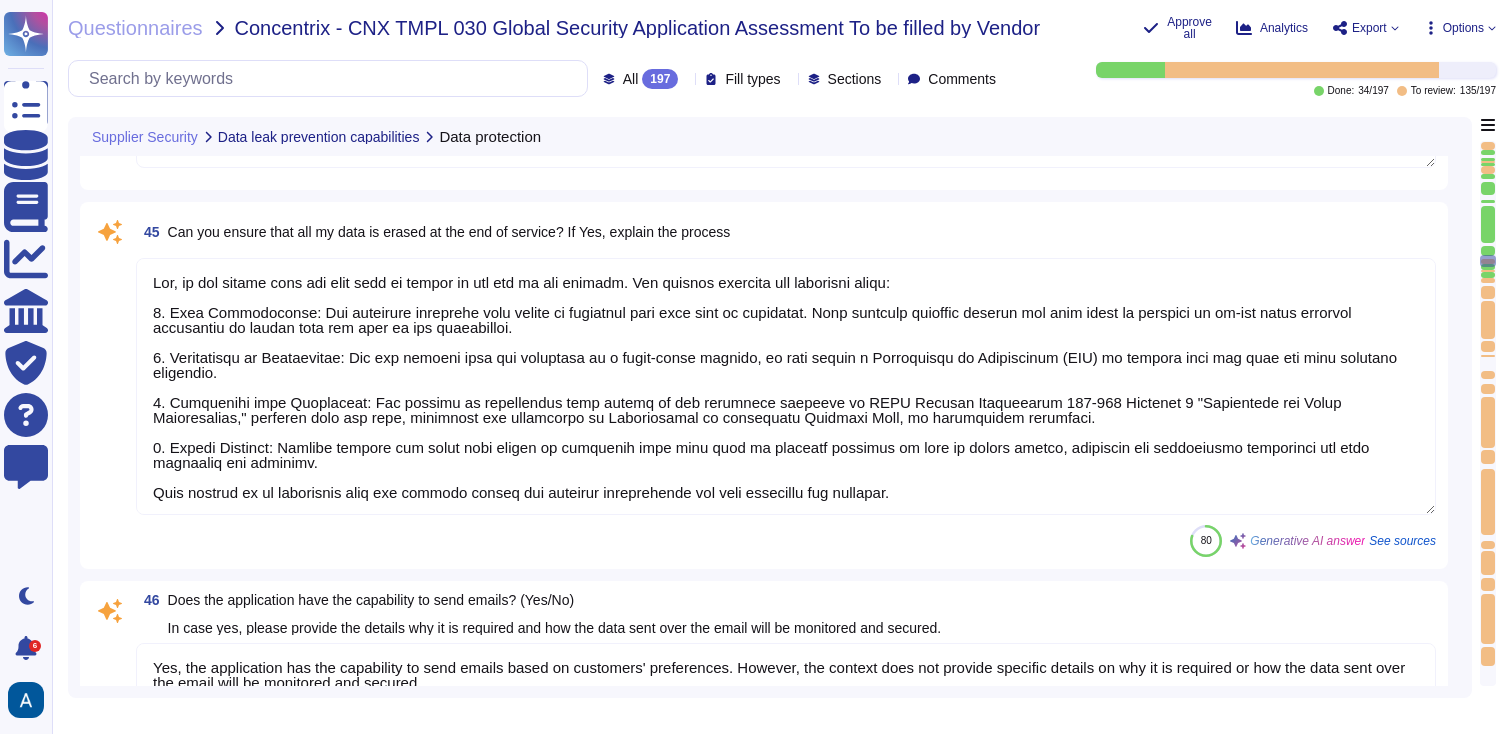 scroll, scrollTop: 8019, scrollLeft: 0, axis: vertical 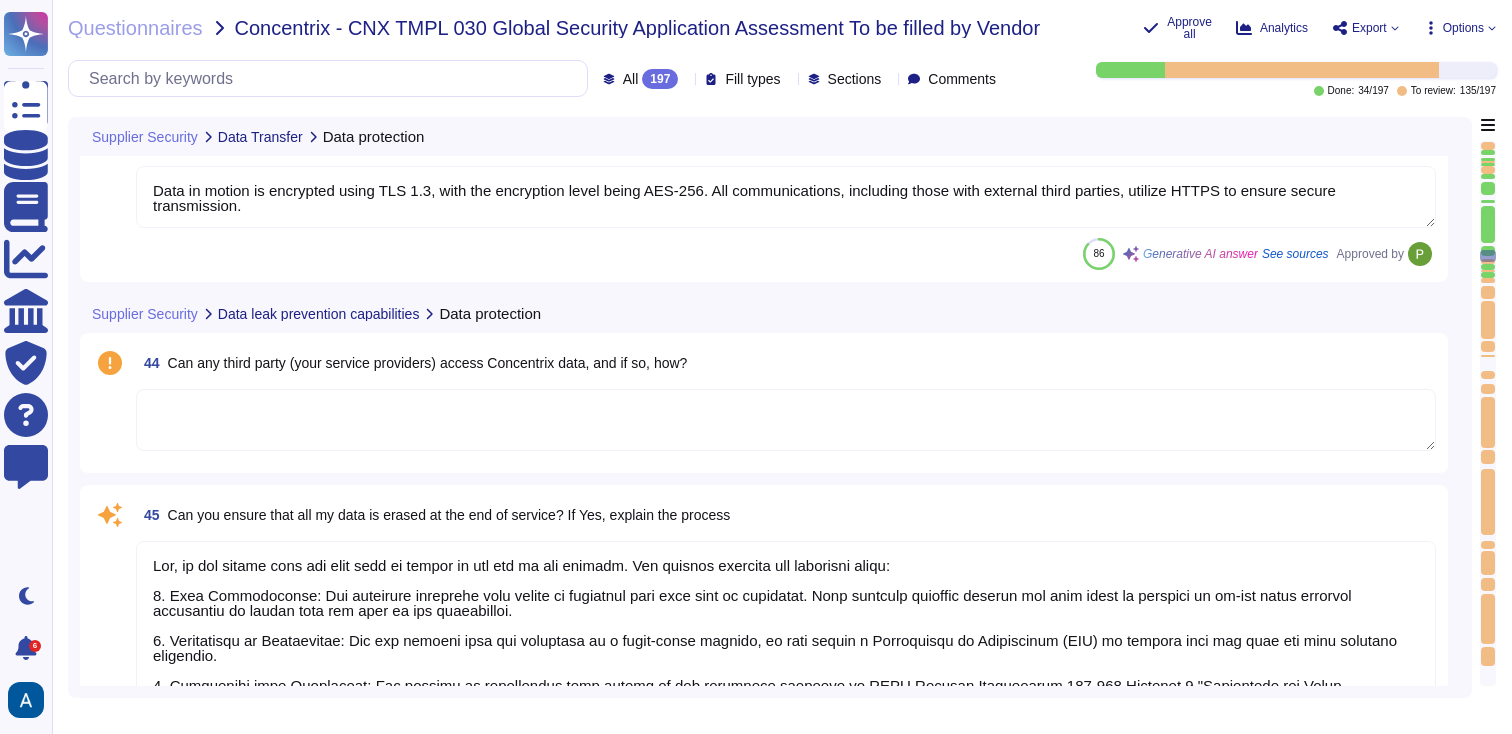 type on "Yes. The data is encrypted in transit using TLS 1.3, and we only communicate information through HTTPS with external third parties." 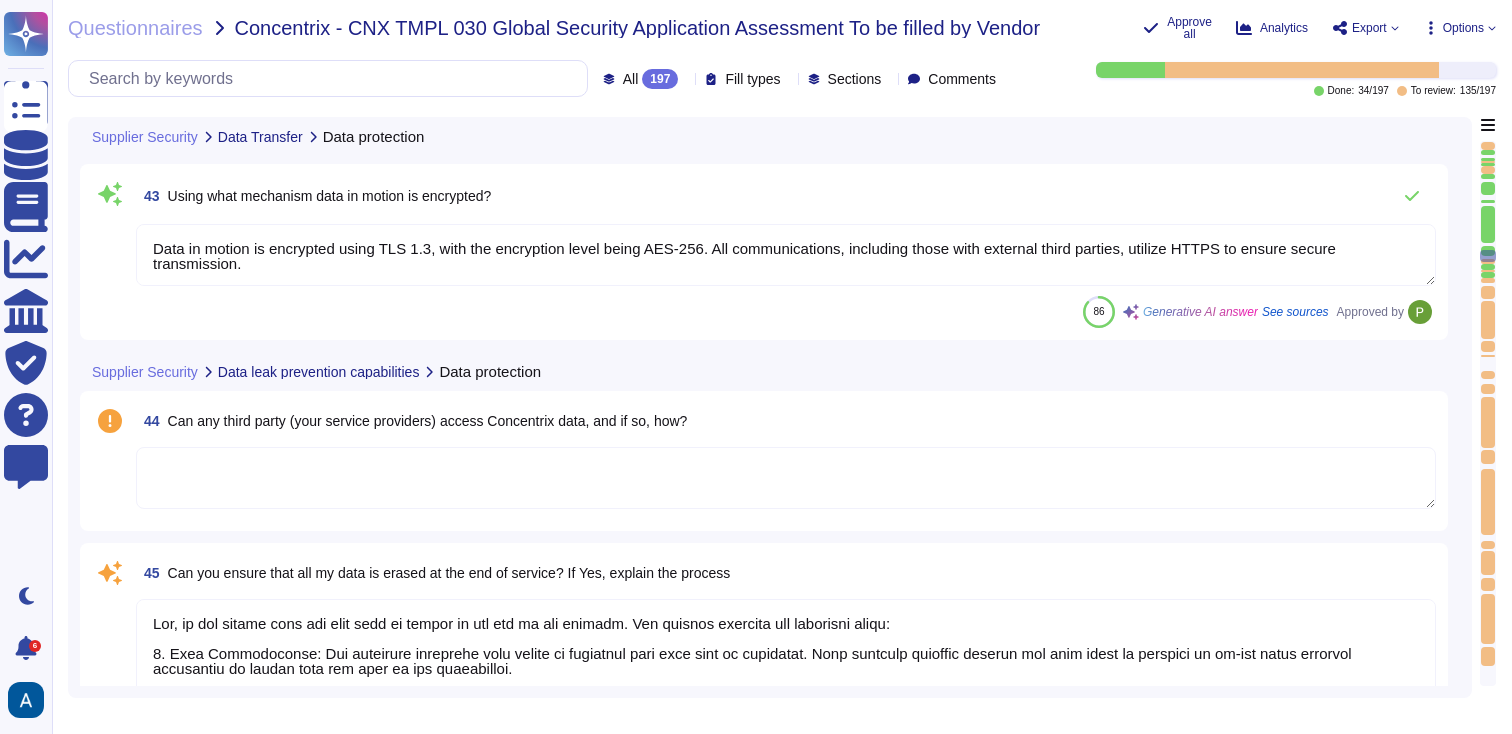 type on "No." 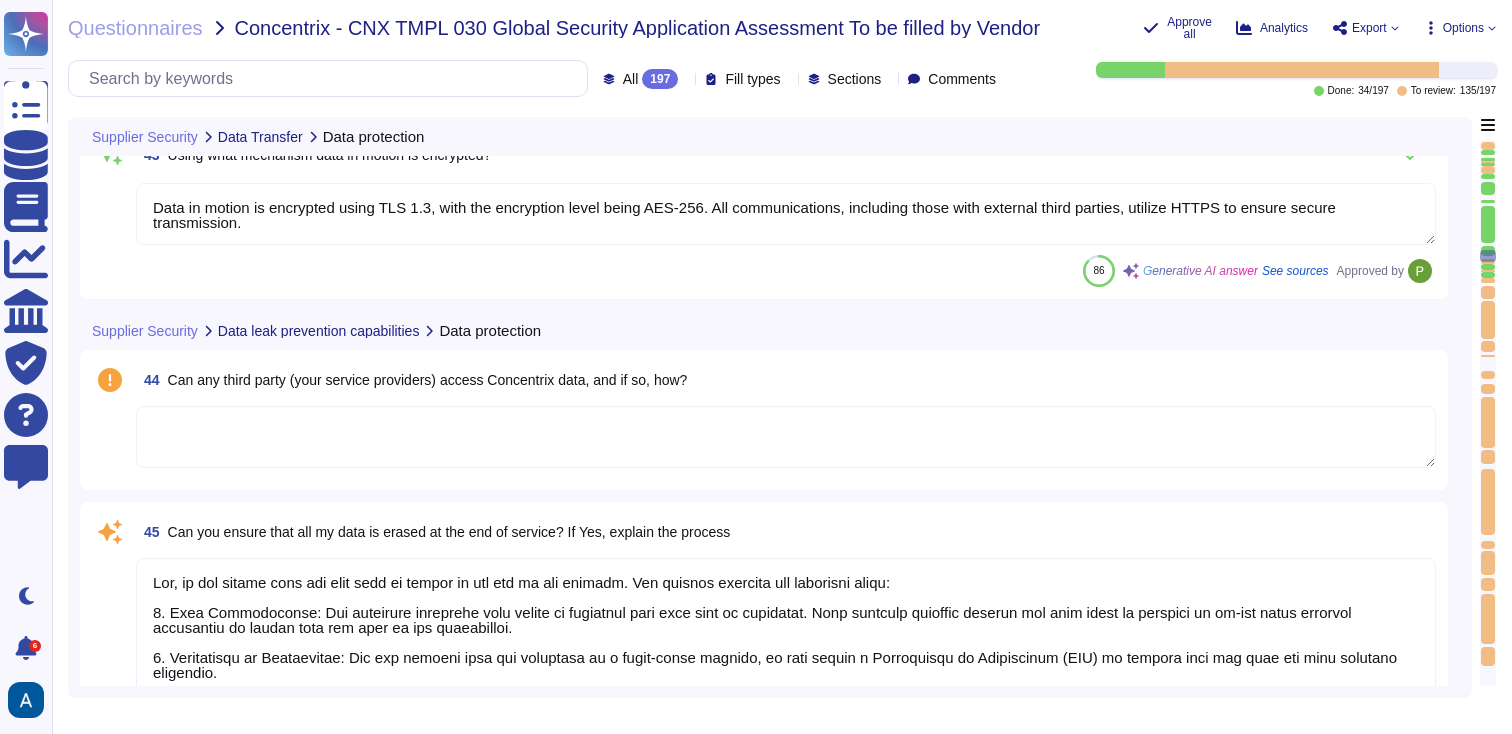 scroll, scrollTop: 7748, scrollLeft: 0, axis: vertical 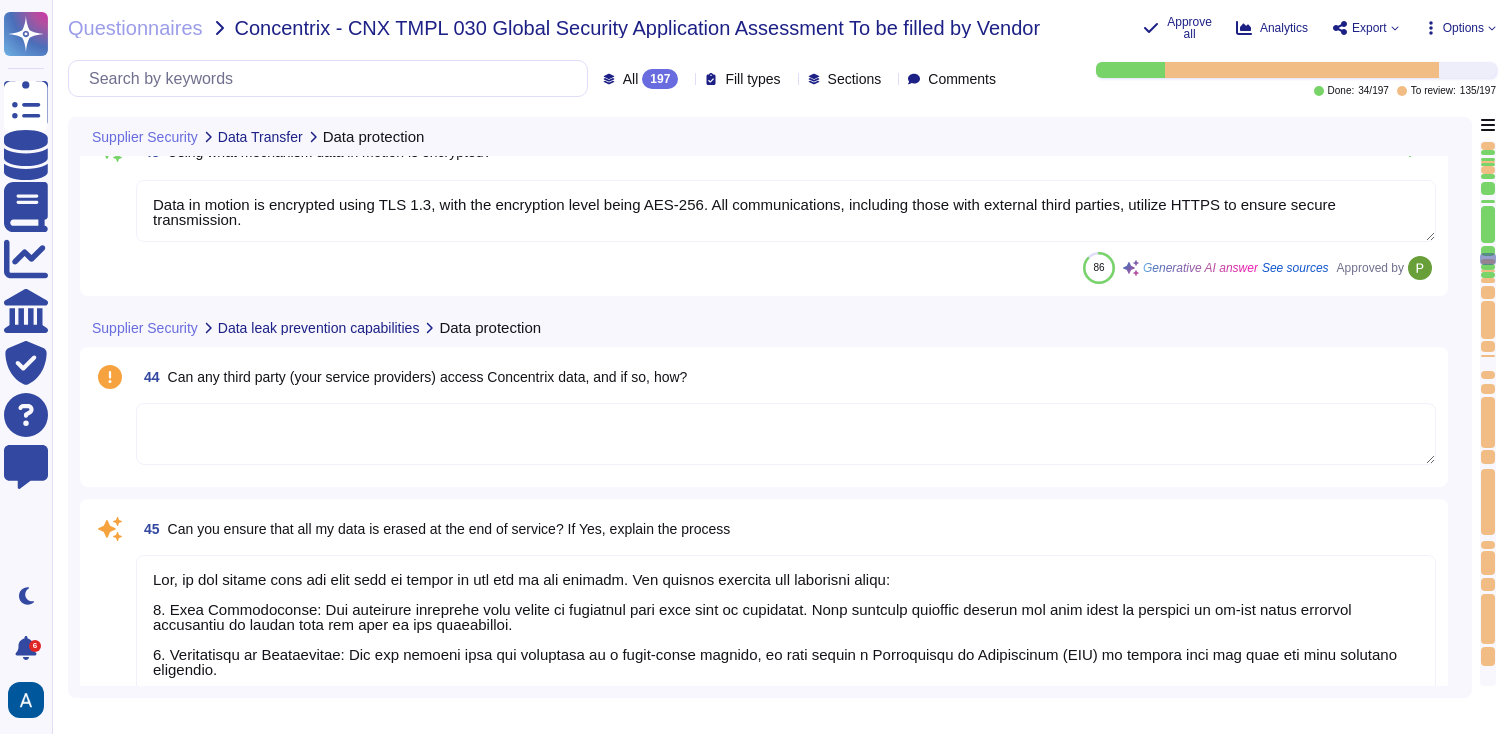 click at bounding box center (786, 434) 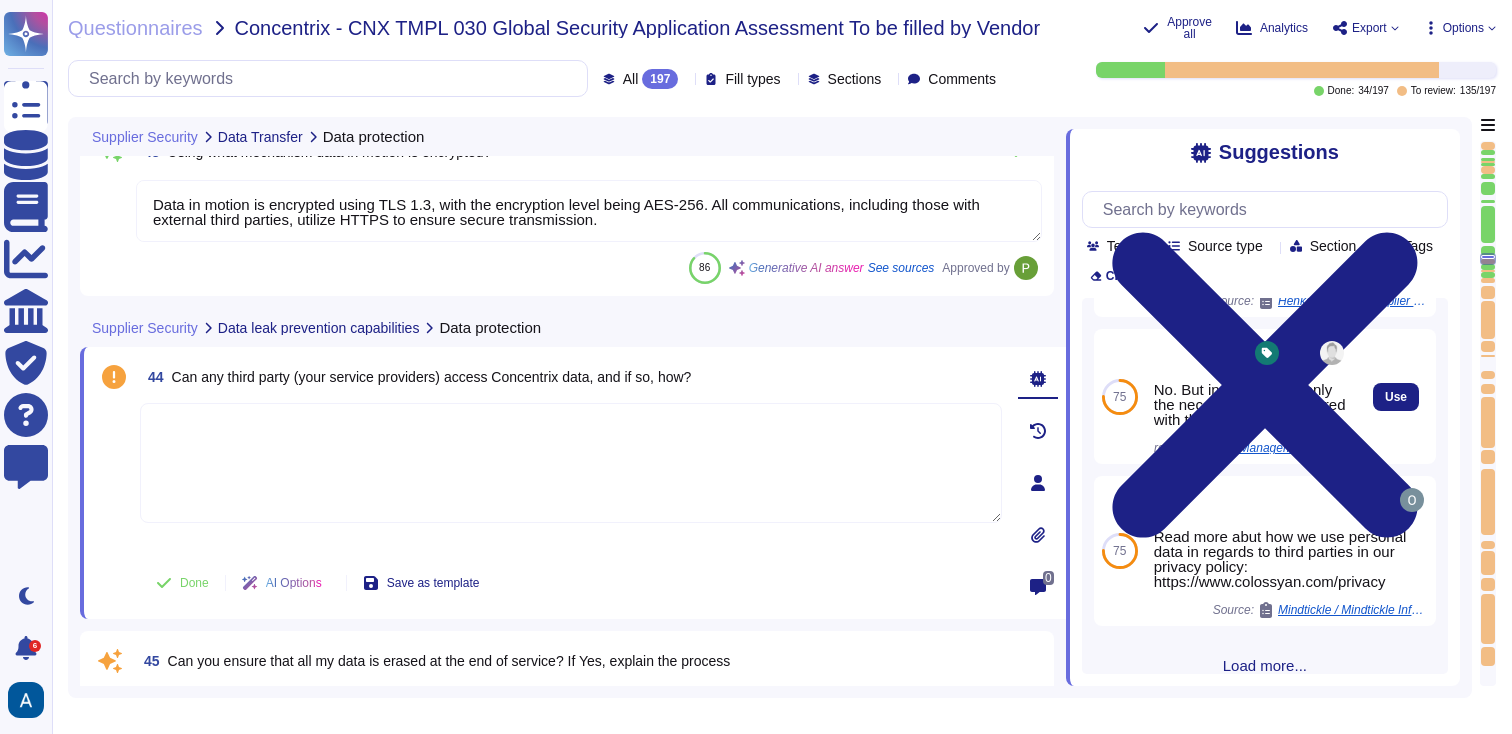 scroll, scrollTop: 656, scrollLeft: 0, axis: vertical 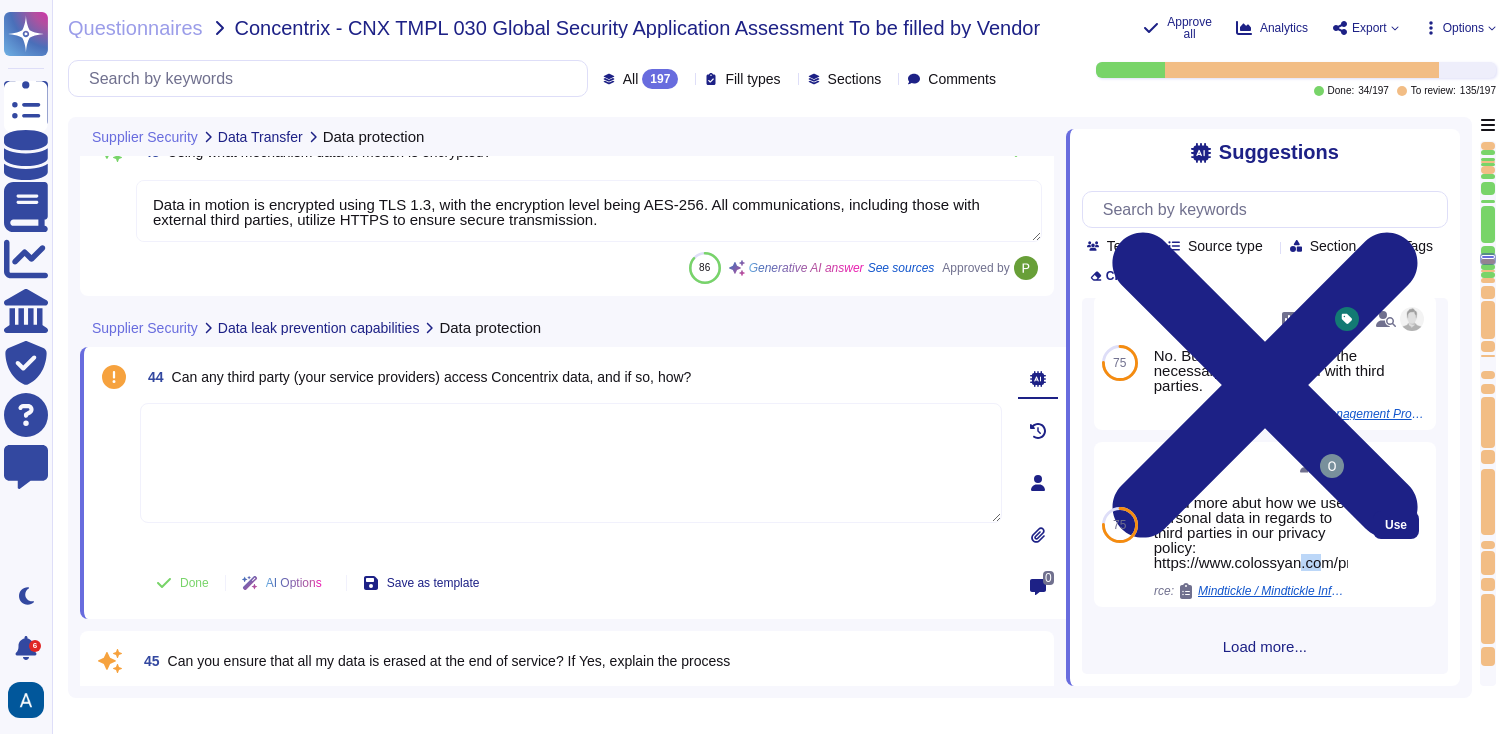 drag, startPoint x: 1331, startPoint y: 581, endPoint x: 1308, endPoint y: 577, distance: 23.345236 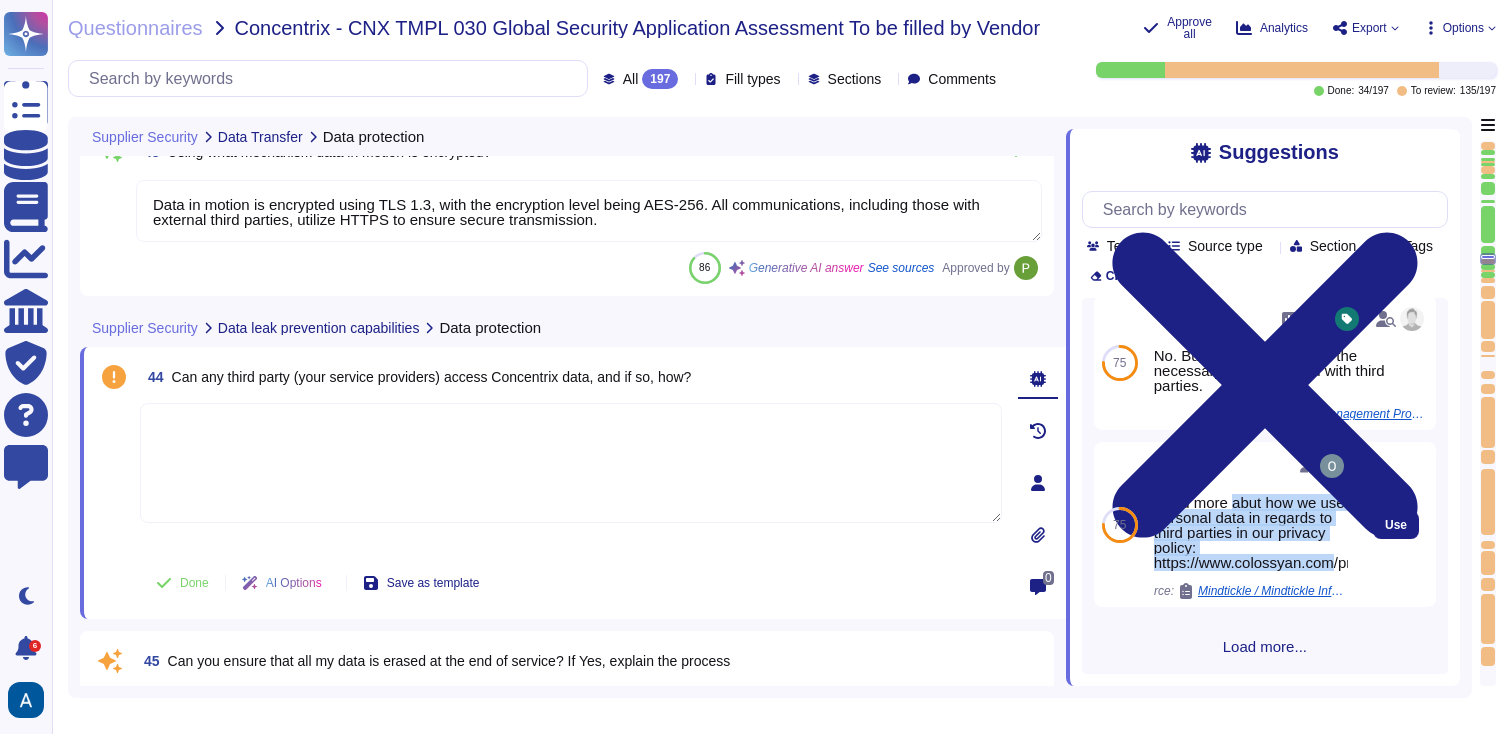 drag, startPoint x: 1233, startPoint y: 517, endPoint x: 1339, endPoint y: 579, distance: 122.80065 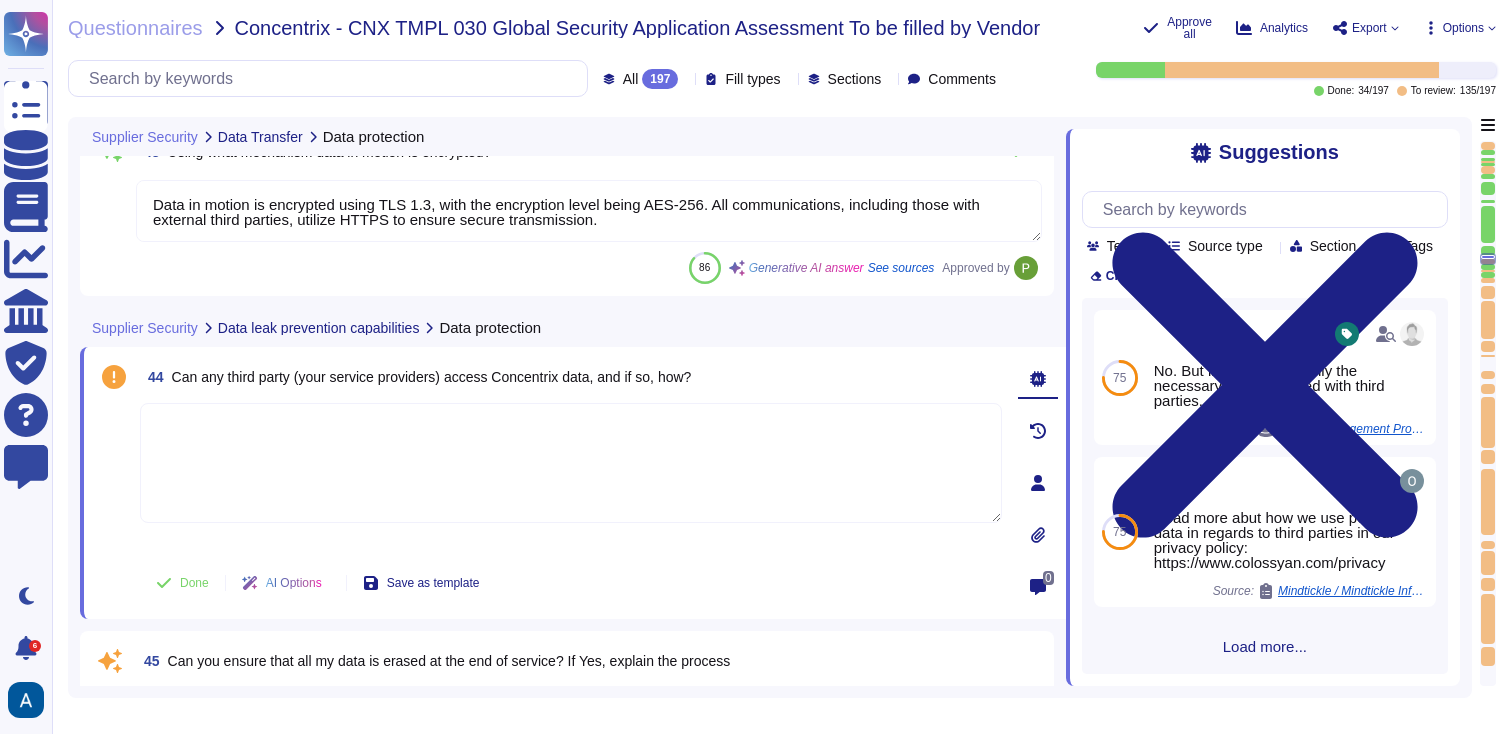 click at bounding box center [571, 463] 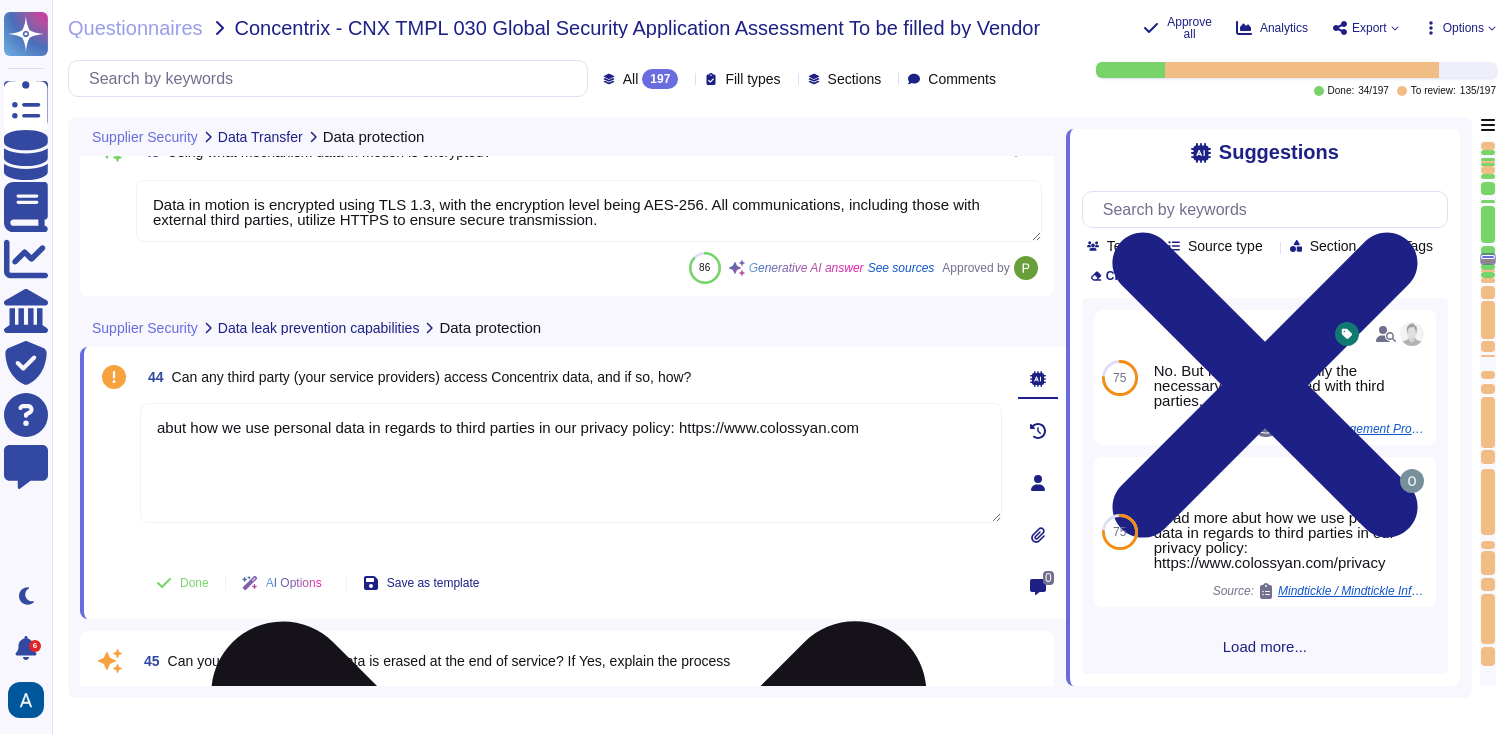 drag, startPoint x: 170, startPoint y: 424, endPoint x: 156, endPoint y: 424, distance: 14 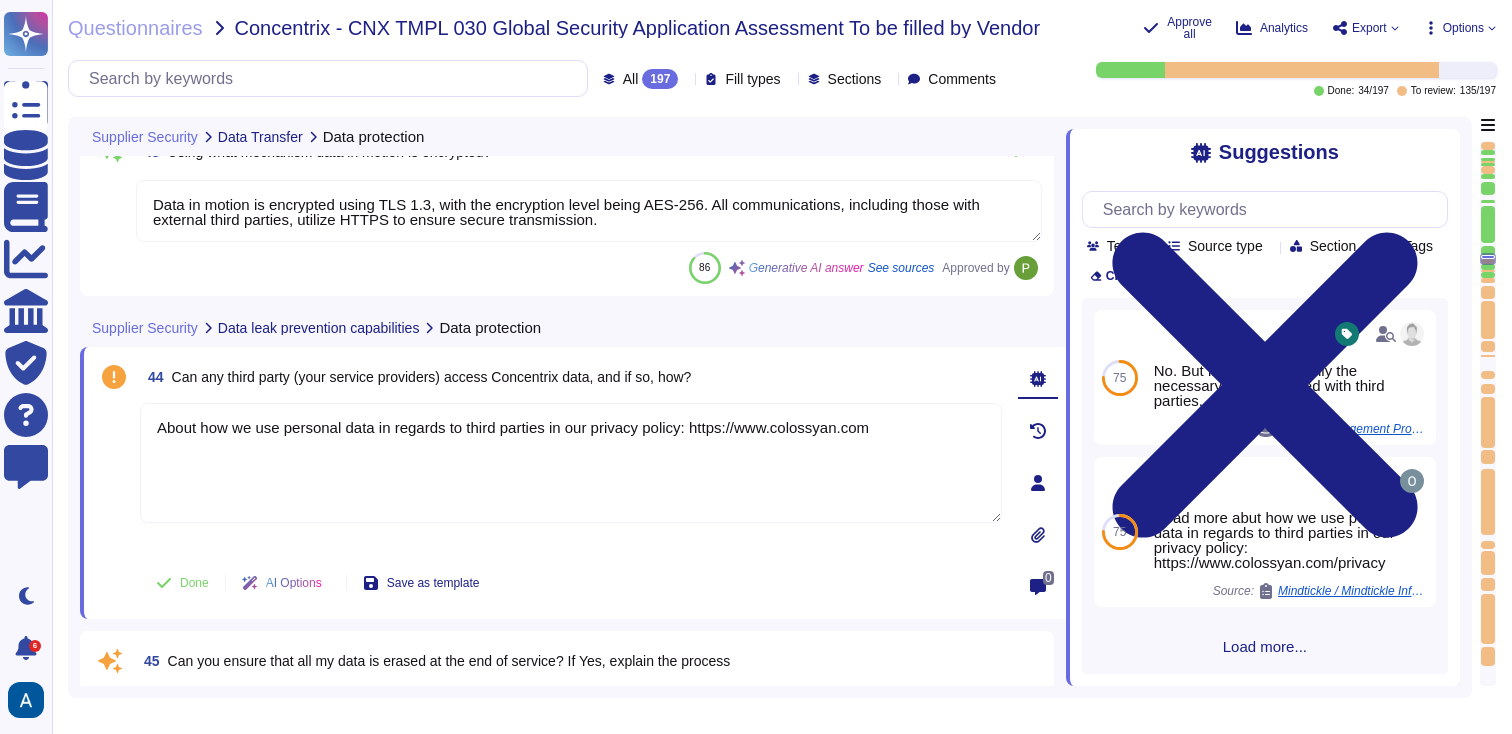 type on "About how we use personal data in regards to third parties in our privacy policy: https://www.colossyan.com" 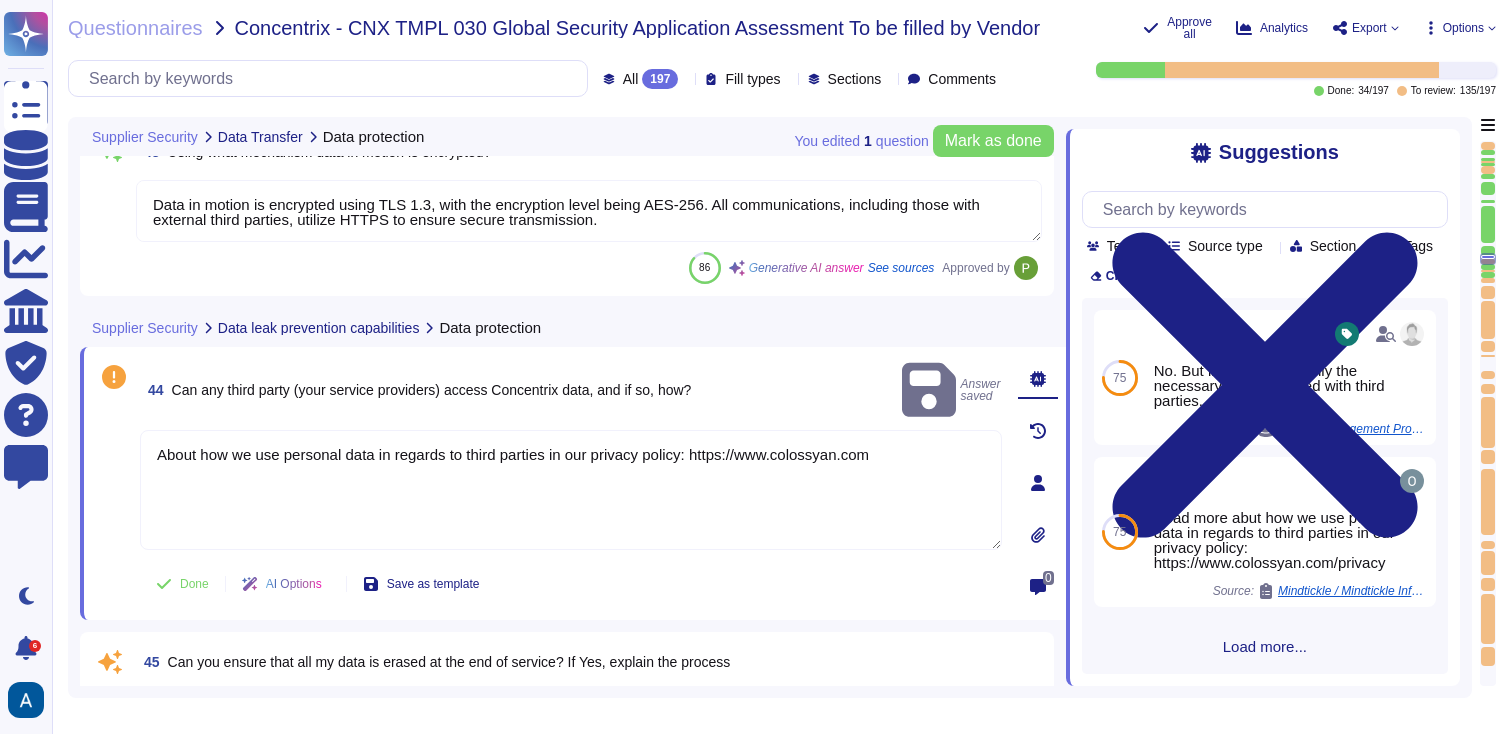 click on "Supplier Security Data leak prevention capabilities Data protection" at bounding box center [433, 327] 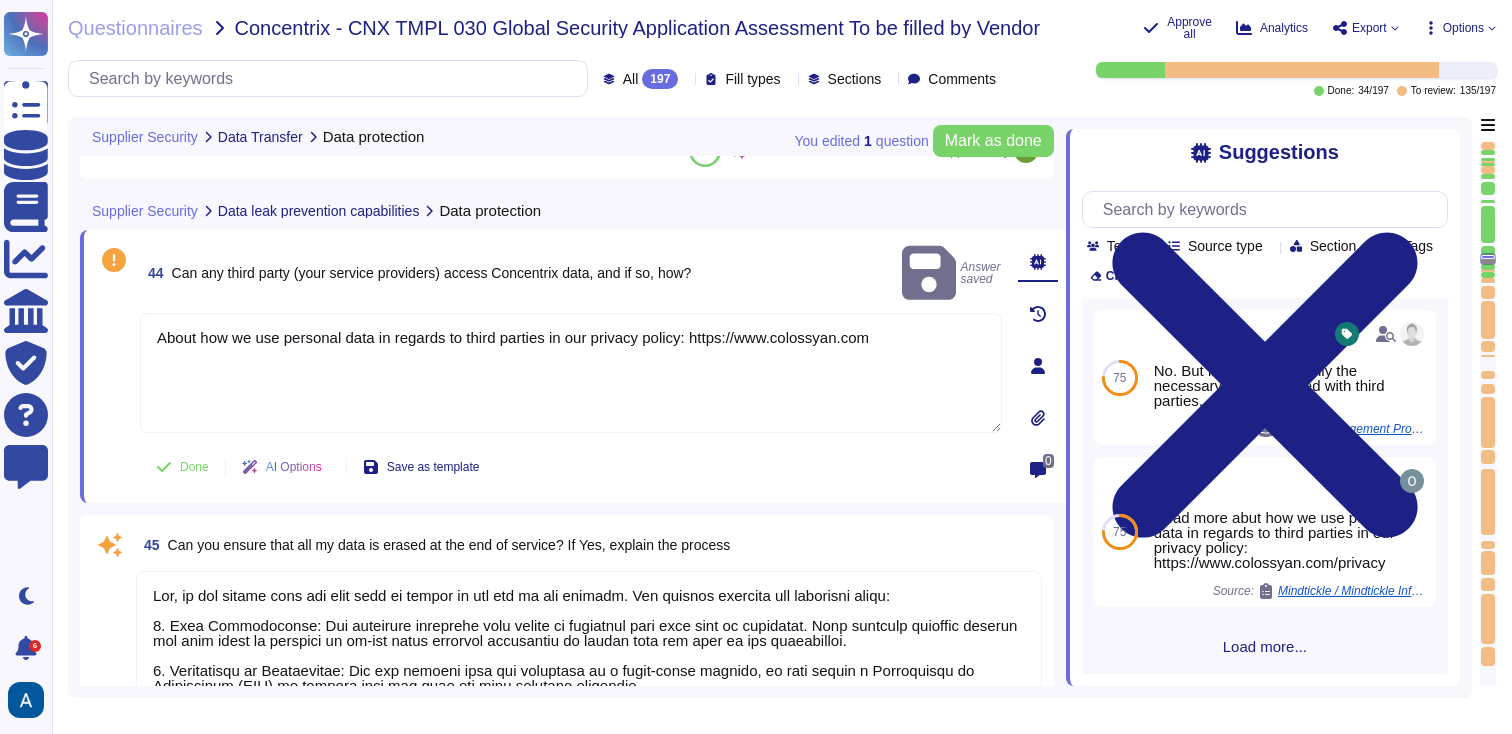 scroll, scrollTop: 7878, scrollLeft: 0, axis: vertical 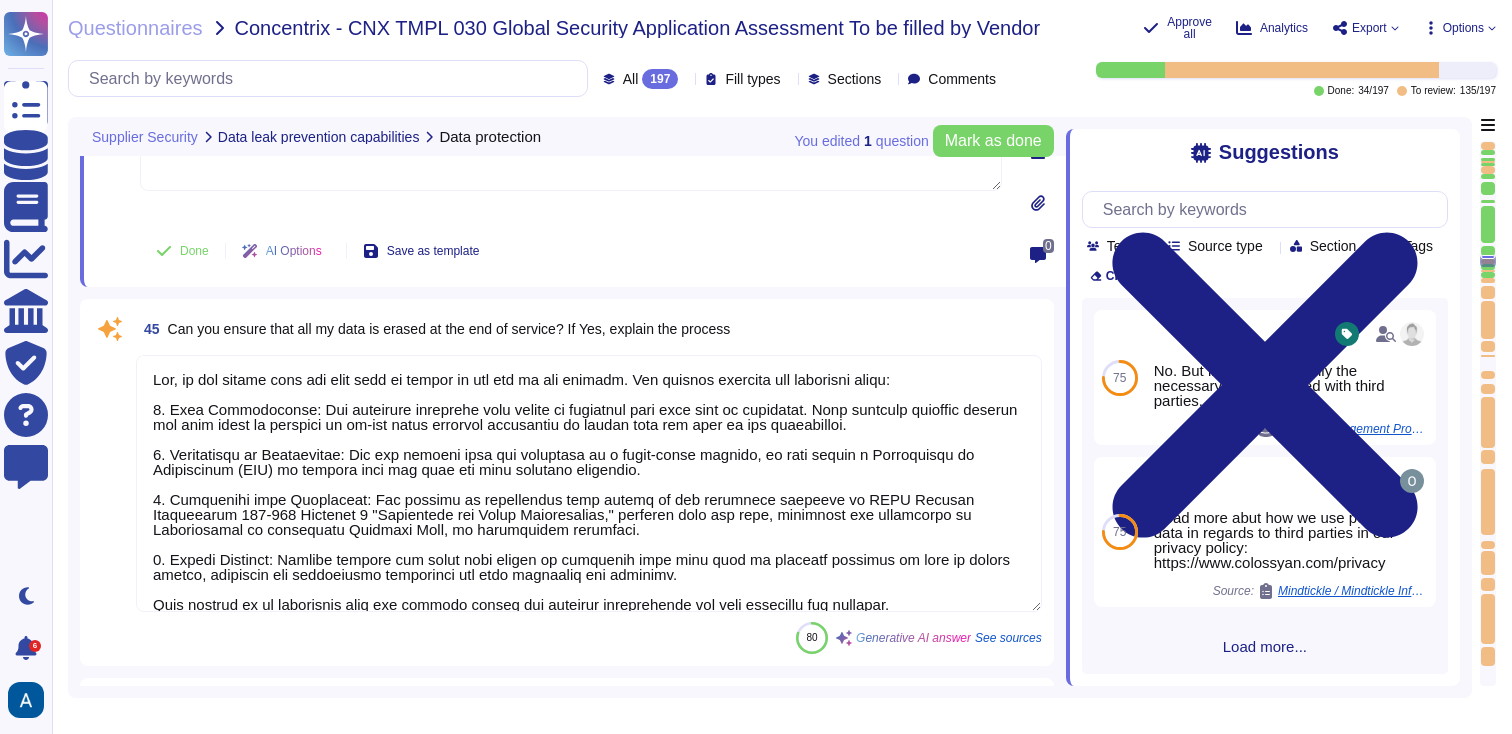 type on "Yes. The application requires that all personnel have a unique user identifier for system access. User credentials and passwords are not shared between multiple personnel, and user IDs shall not be re-used." 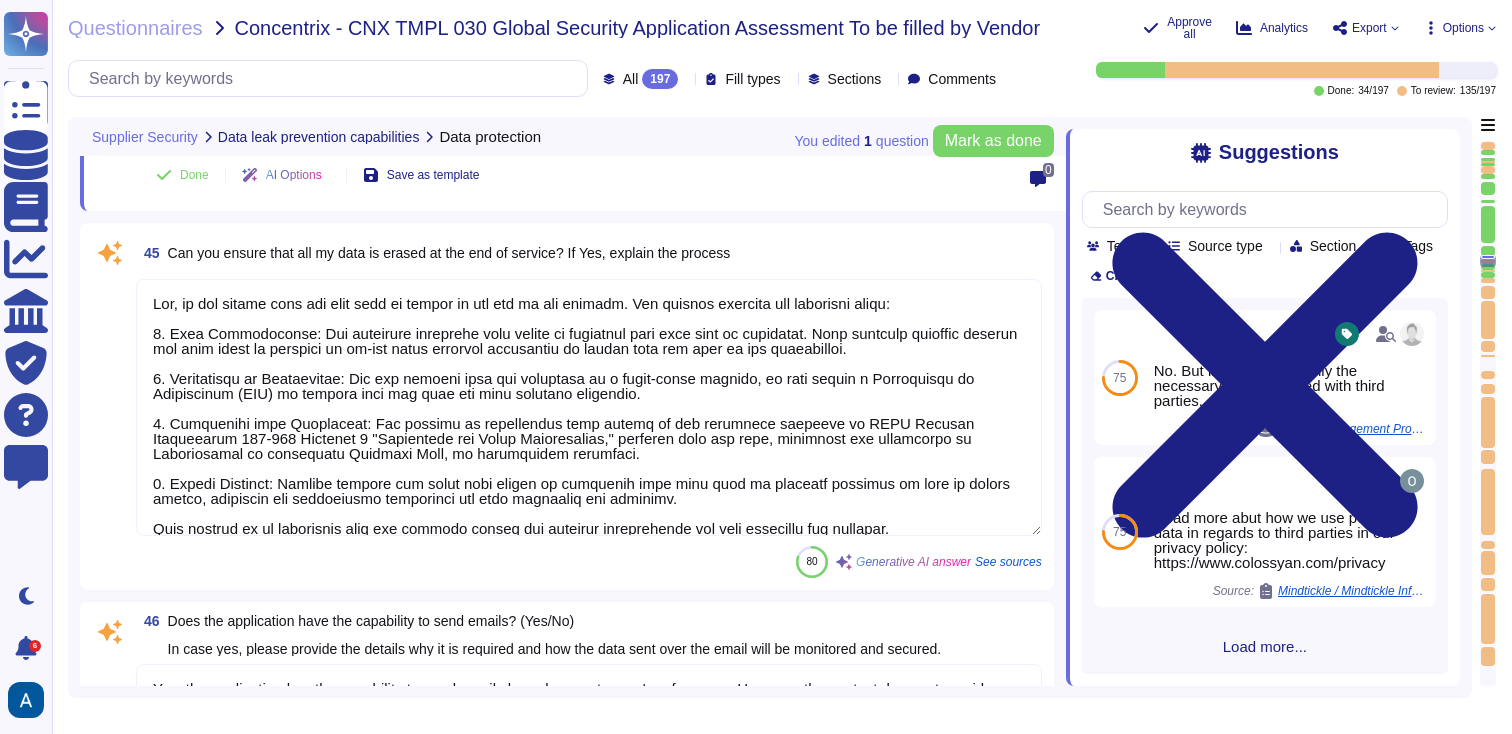 scroll, scrollTop: 8134, scrollLeft: 0, axis: vertical 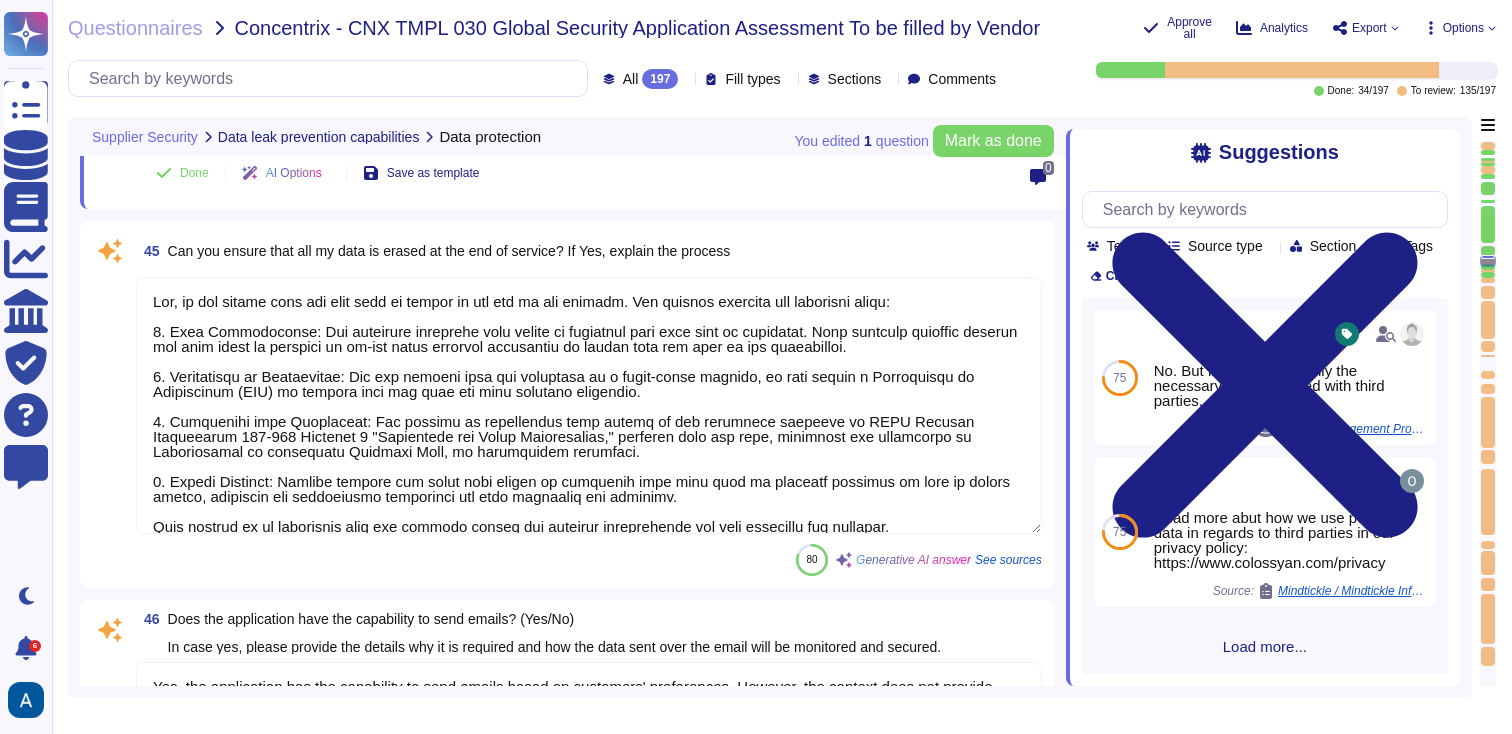click at bounding box center (589, 405) 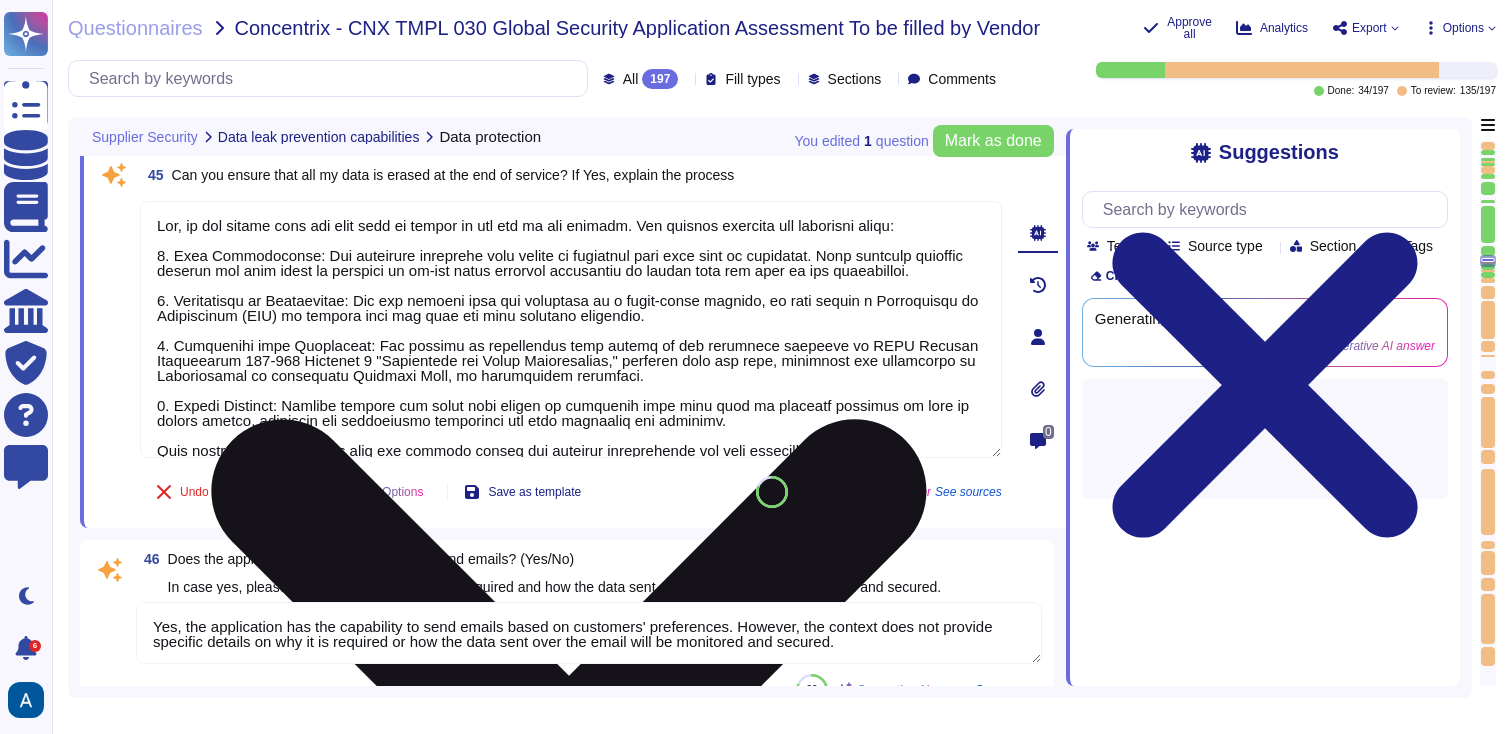 type on "Access controls must authenticate the identity of the user through methods such as passwords and Single Sign-On (SSO) with Azure AD. Passwords must comply with the established password policy, which includes the requirement for numbers, symbols, and a mix of uppercase and lowercase letters, while excluding personal identifying characteristics and easily guessable terms. Additionally, the configuration of these authentication methods can be managed by agreed admins during the project kickoff." 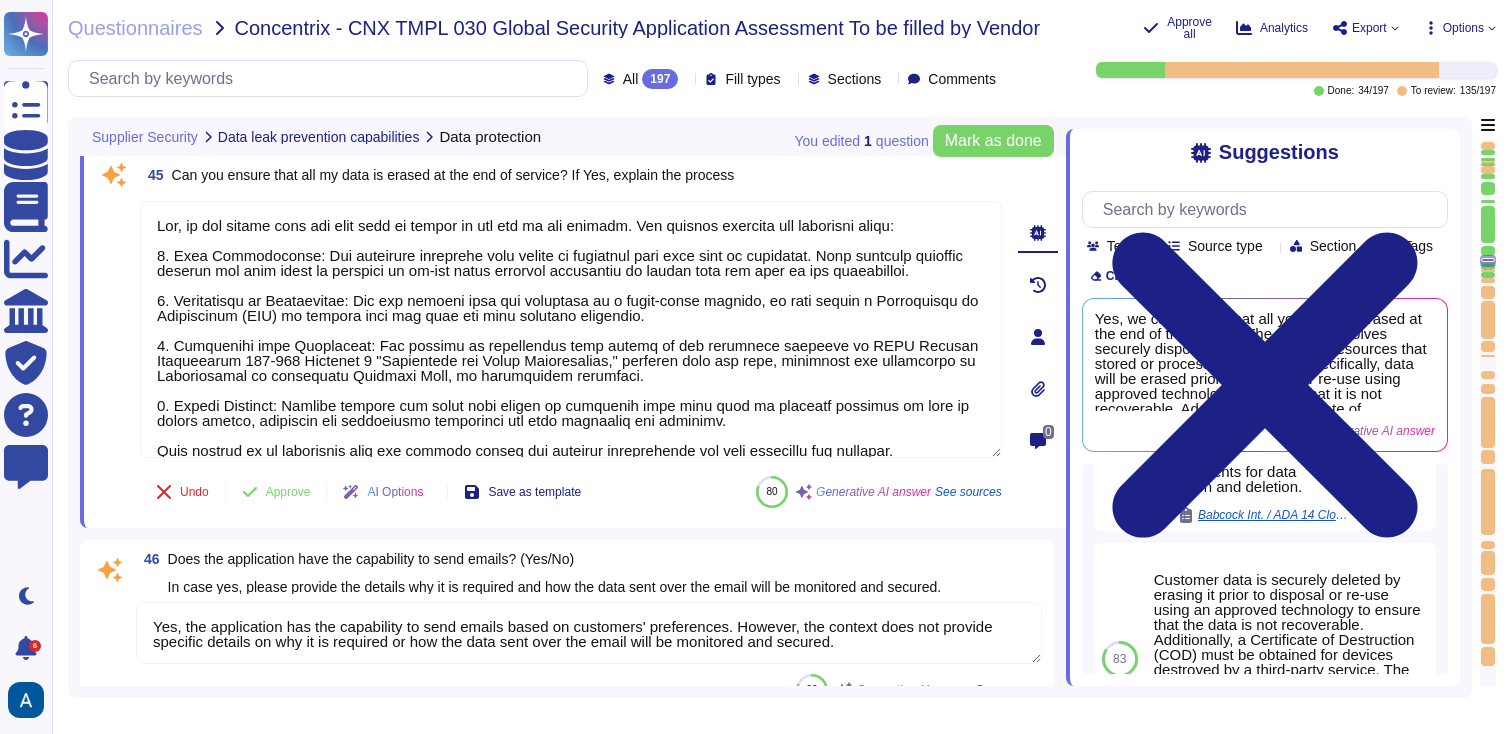 scroll, scrollTop: 266, scrollLeft: 0, axis: vertical 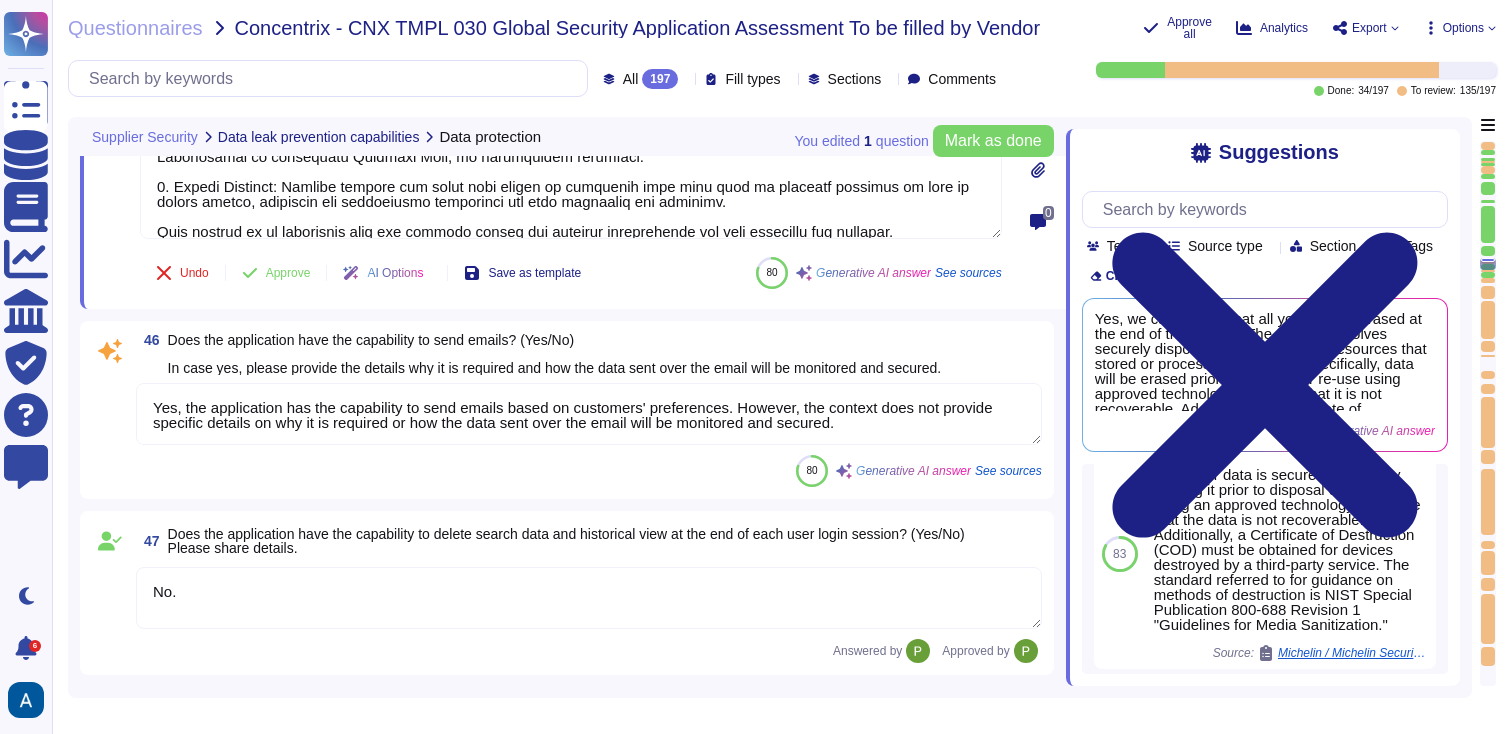 type on "Yes.
With SSO MFA can be configured." 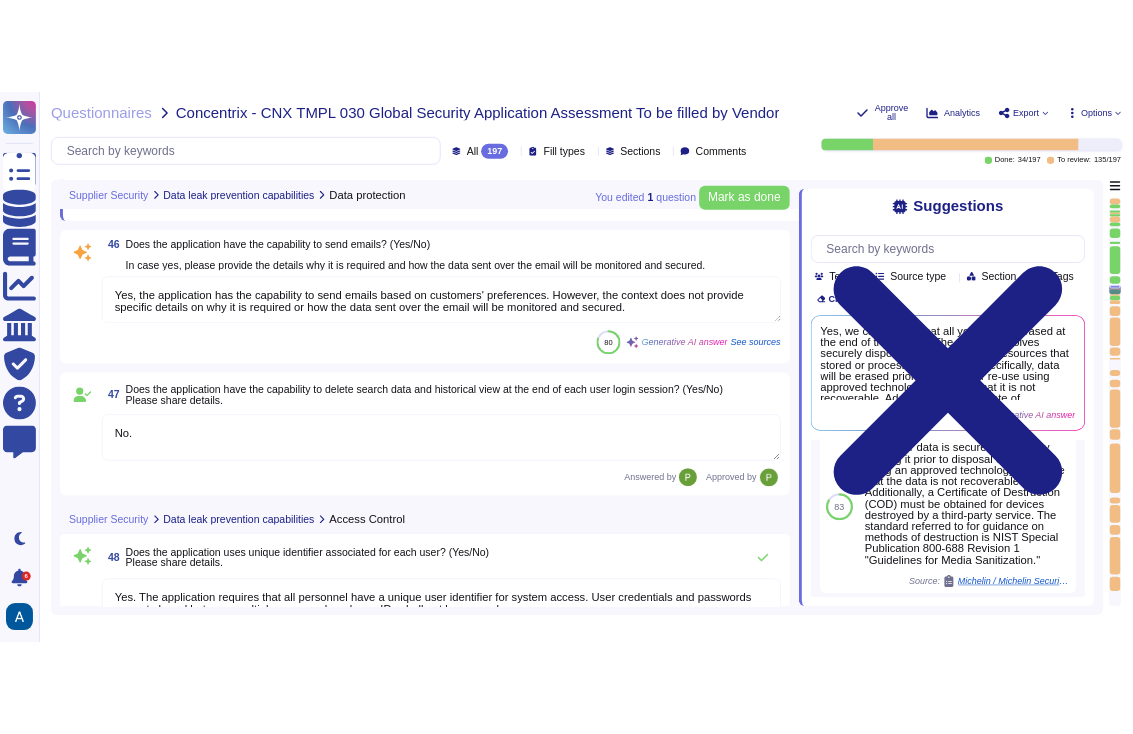 scroll, scrollTop: 8501, scrollLeft: 0, axis: vertical 